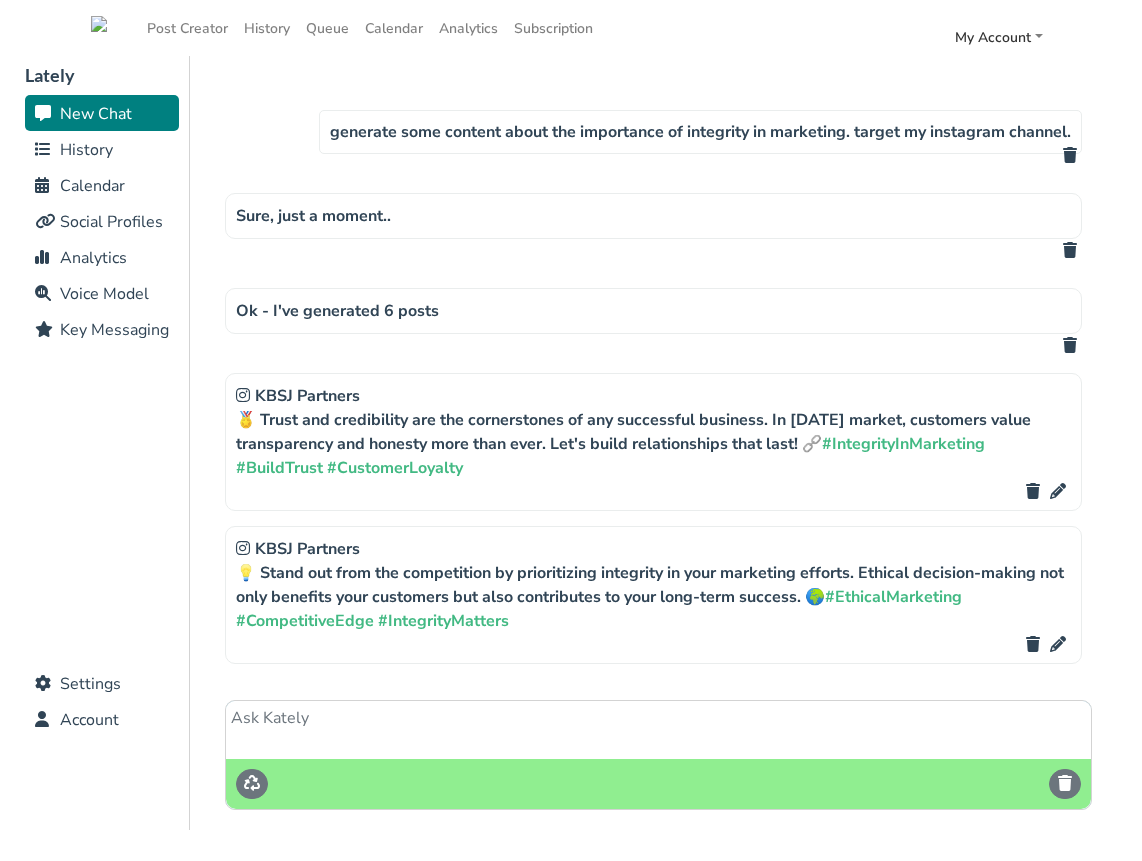 scroll, scrollTop: 12, scrollLeft: 0, axis: vertical 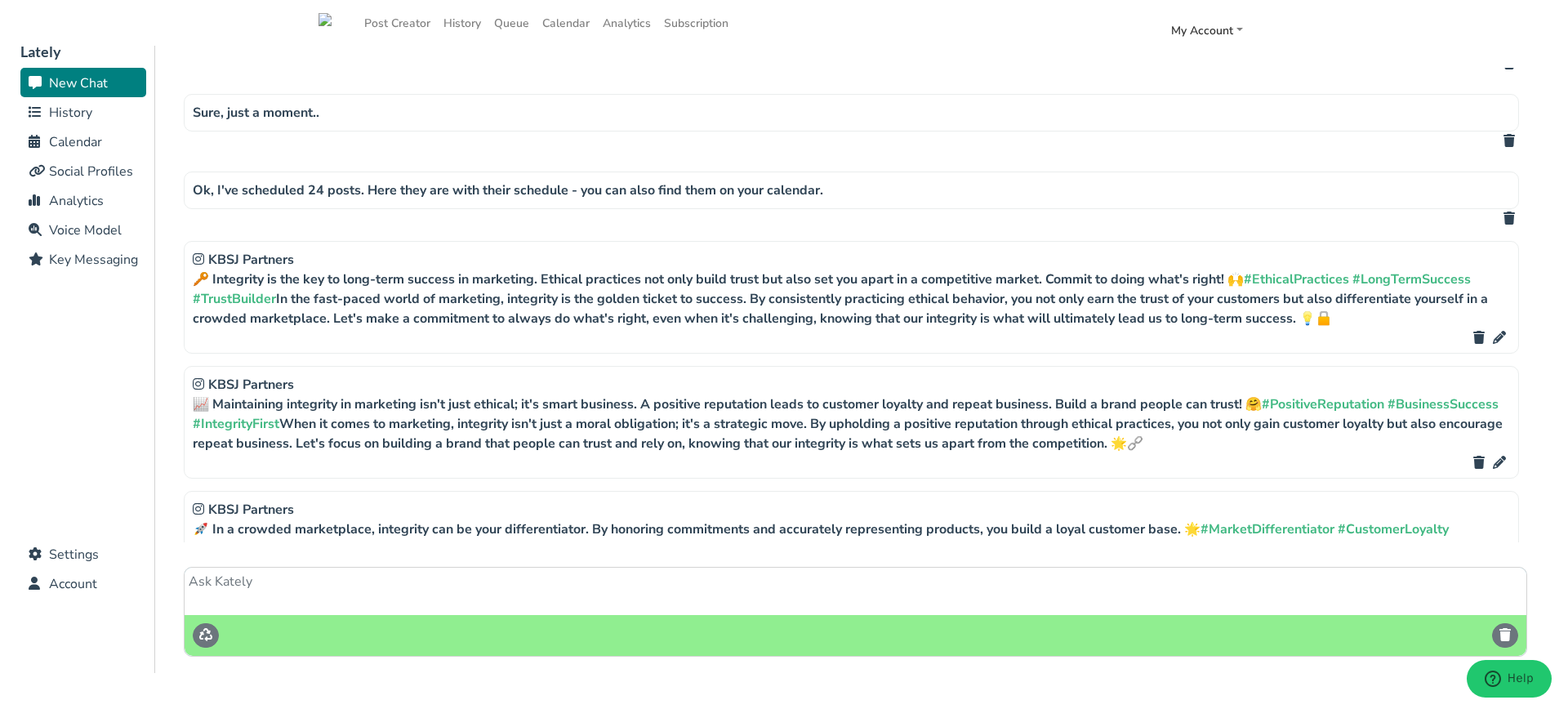 click on "History" at bounding box center (70, 113) 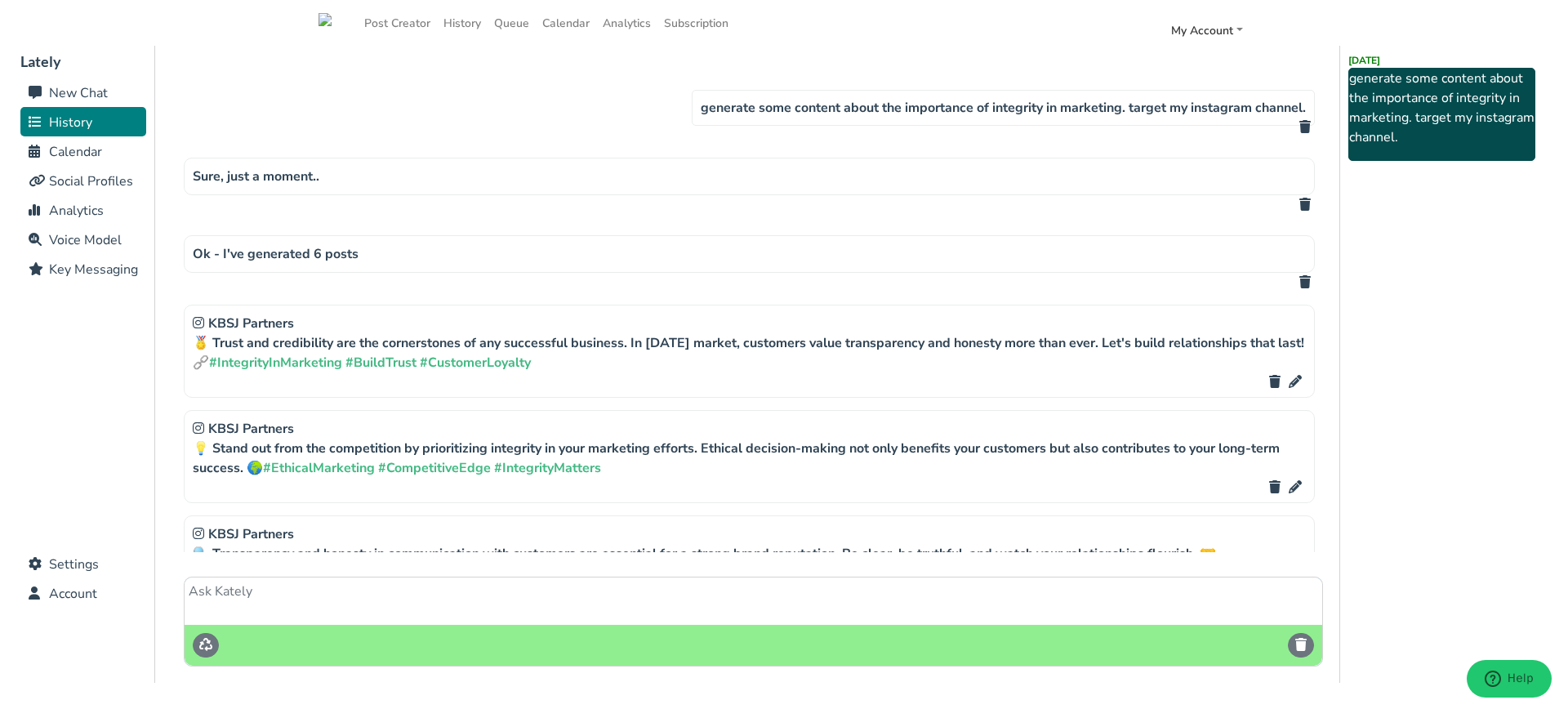 scroll, scrollTop: 8, scrollLeft: 0, axis: vertical 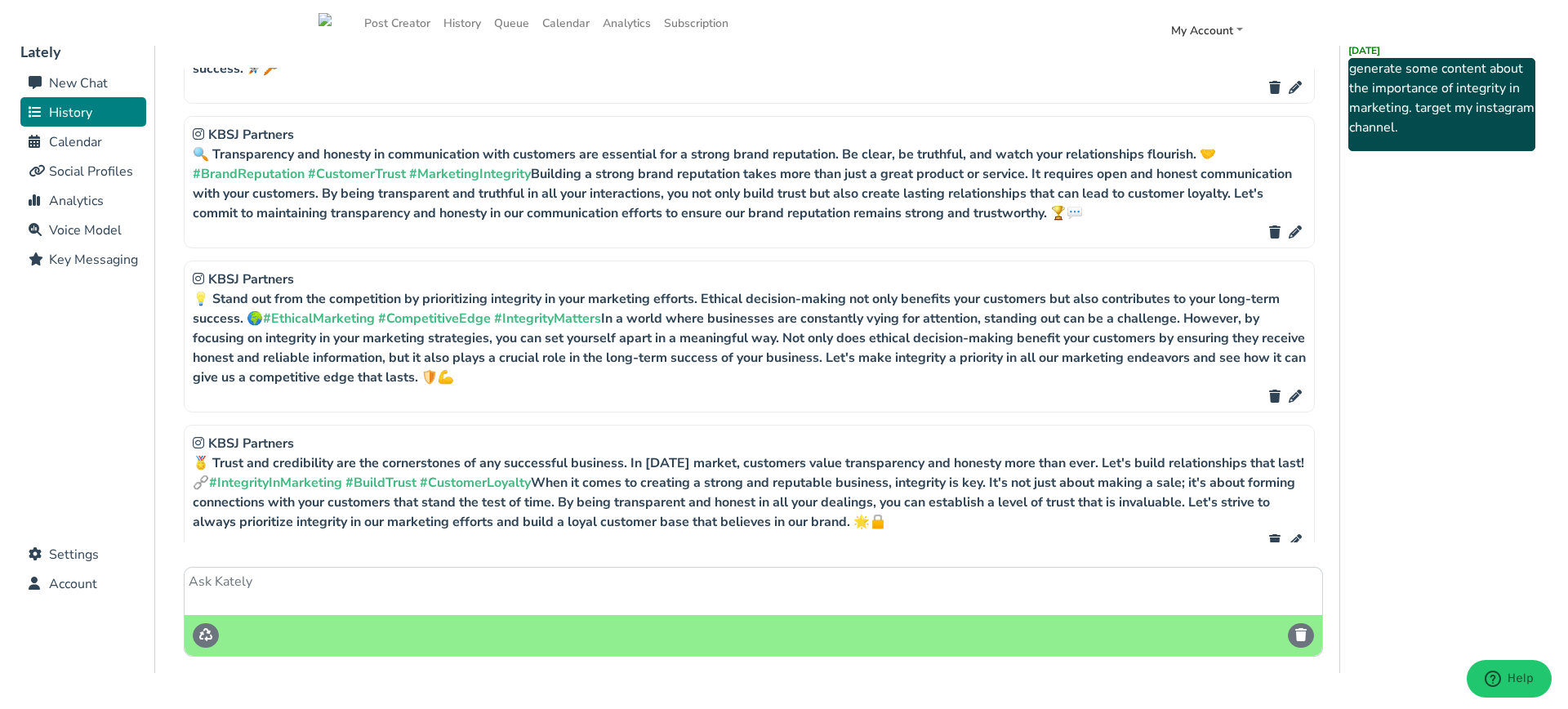 click on "New Chat" at bounding box center (78, 83) 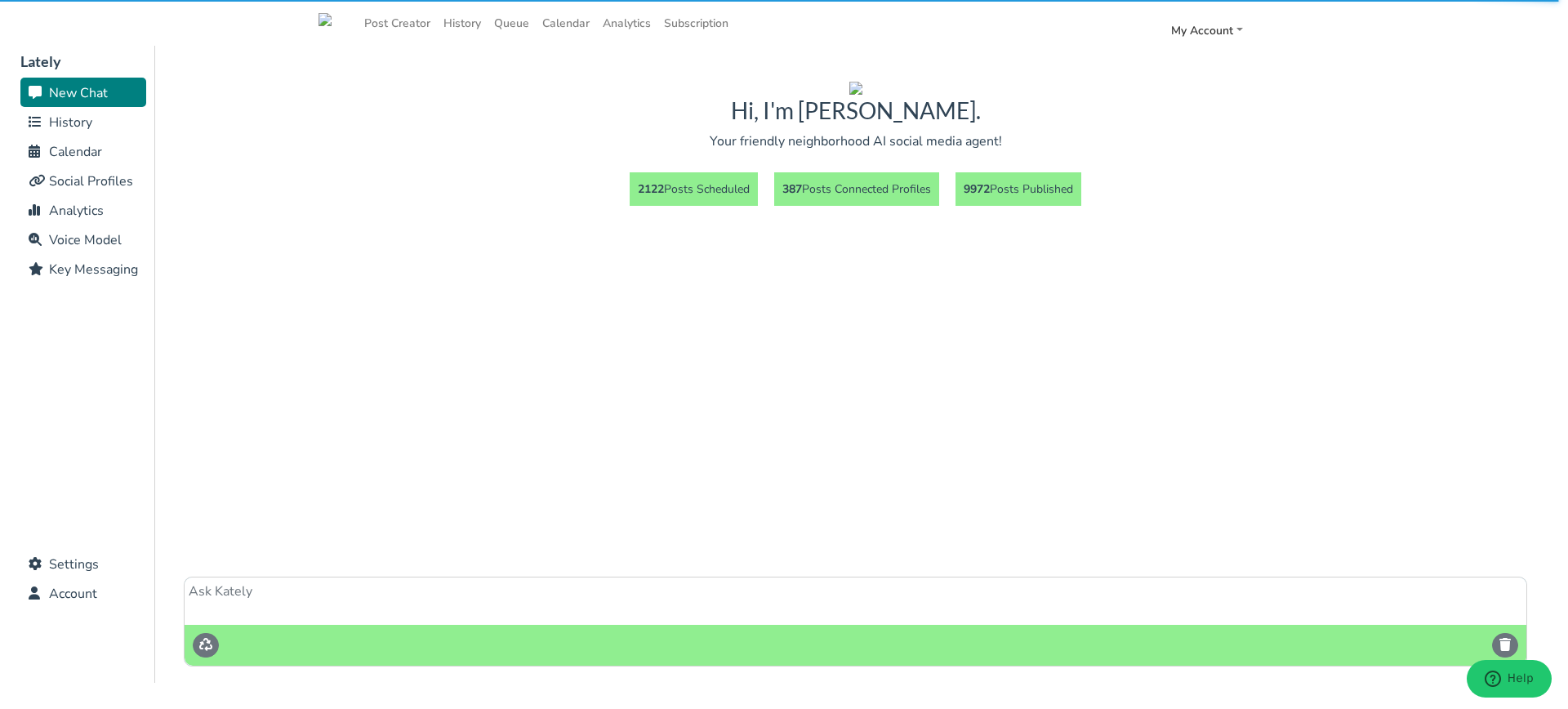 click at bounding box center [855, 601] 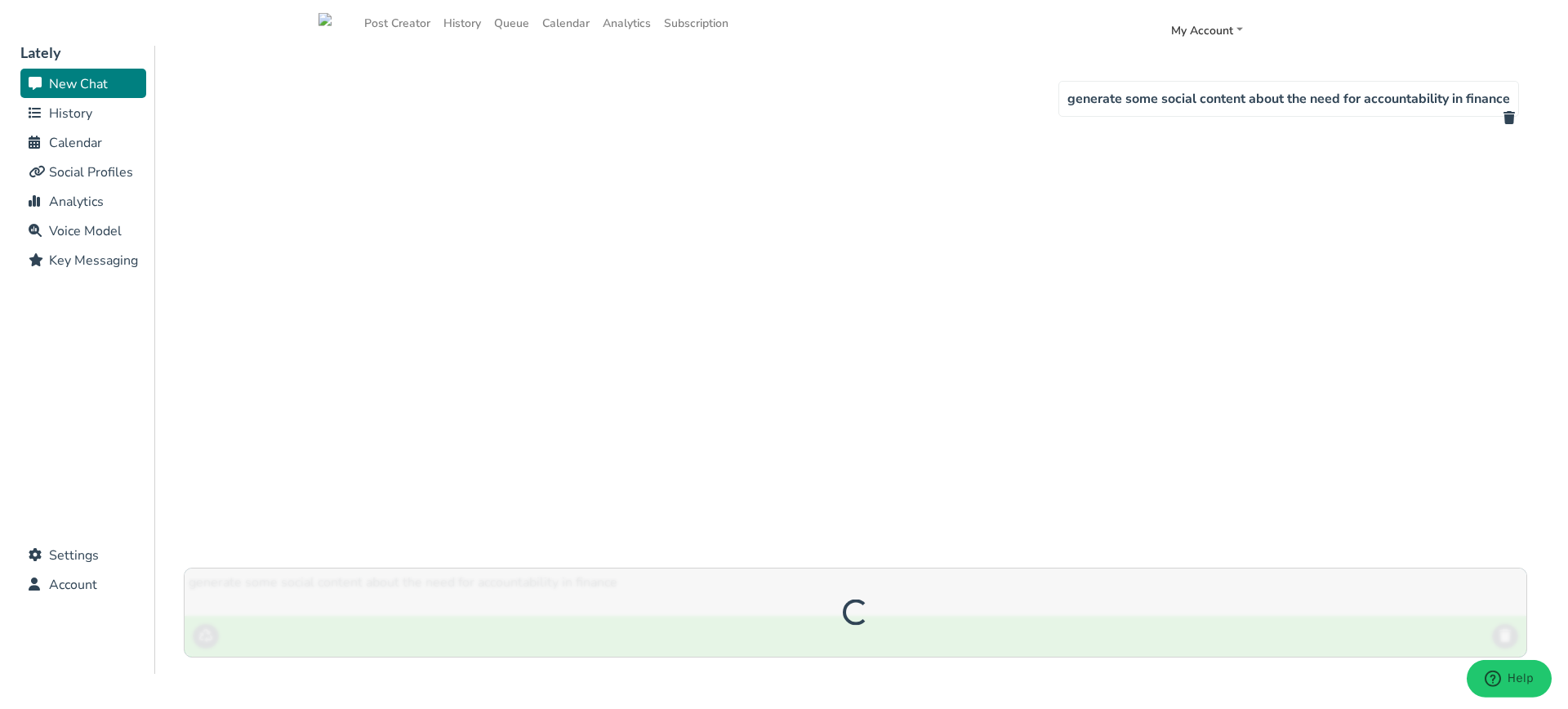 scroll, scrollTop: 10, scrollLeft: 0, axis: vertical 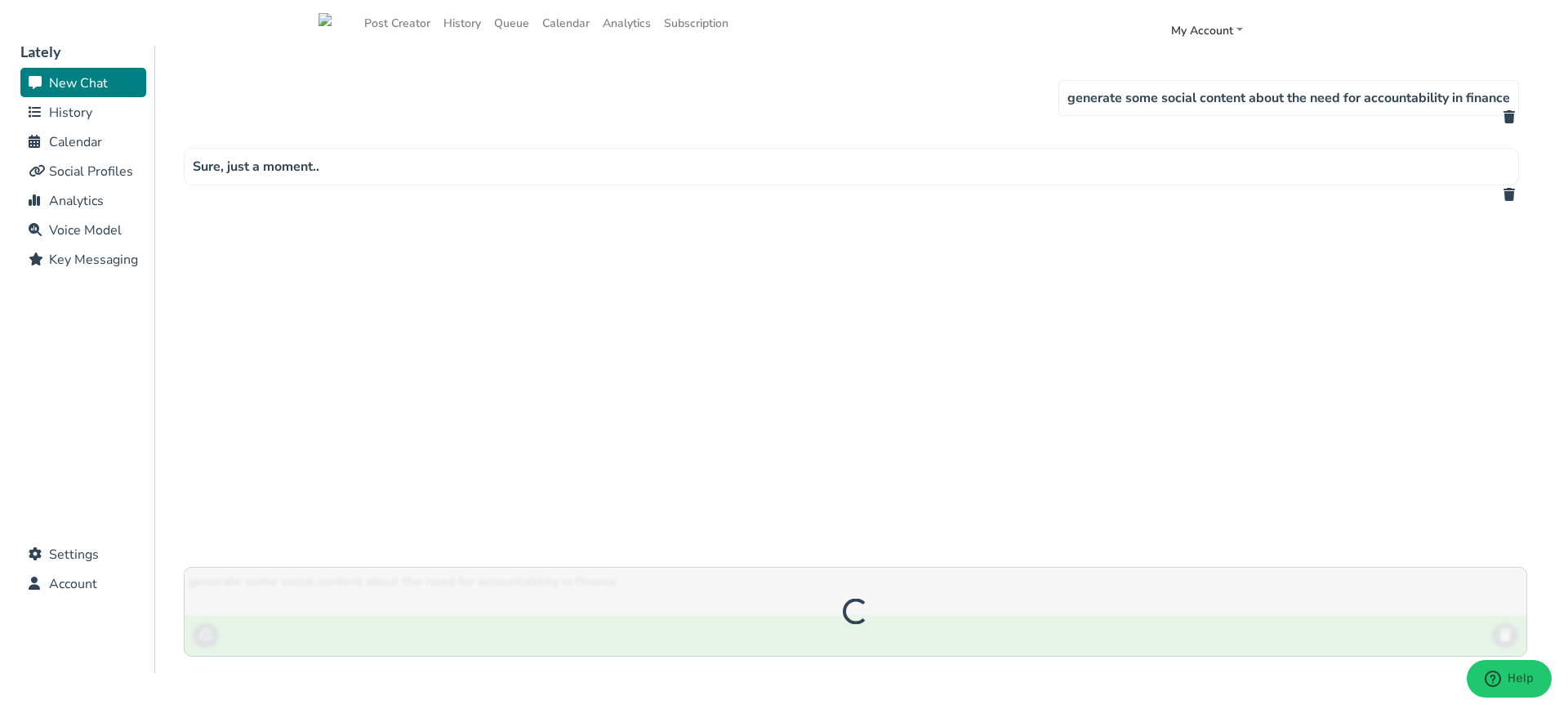 type on "generate some social content about the need for accountability in finance" 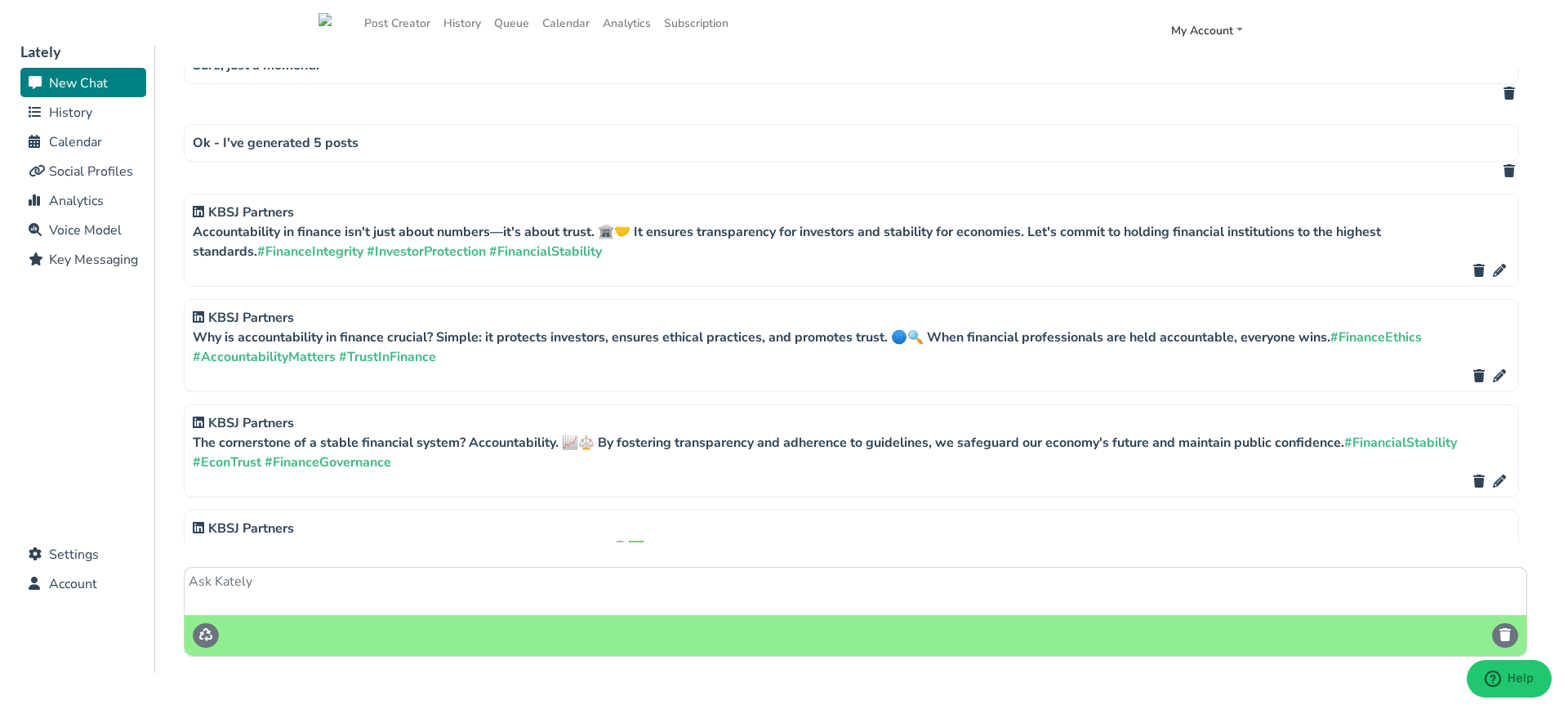 scroll, scrollTop: 267, scrollLeft: 0, axis: vertical 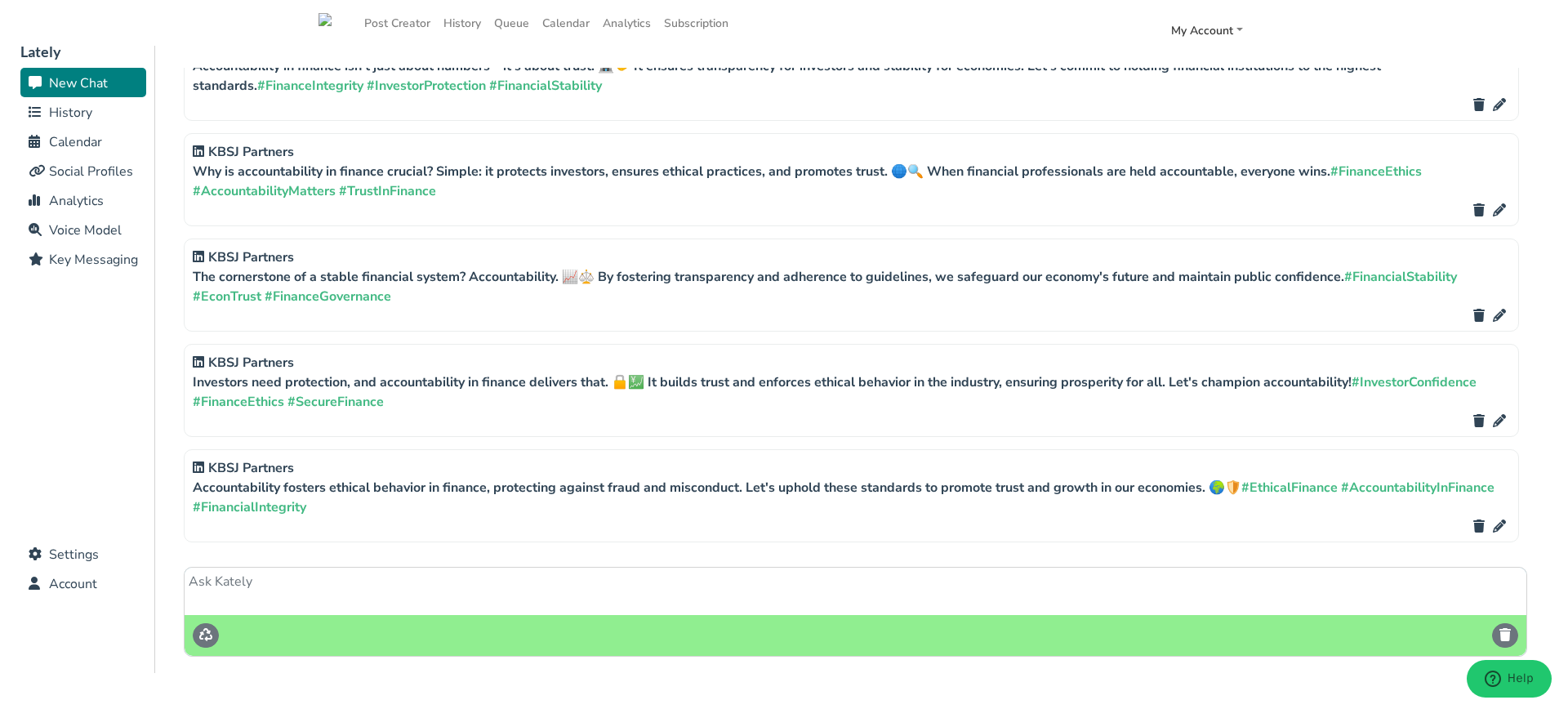 click at bounding box center (855, 591) 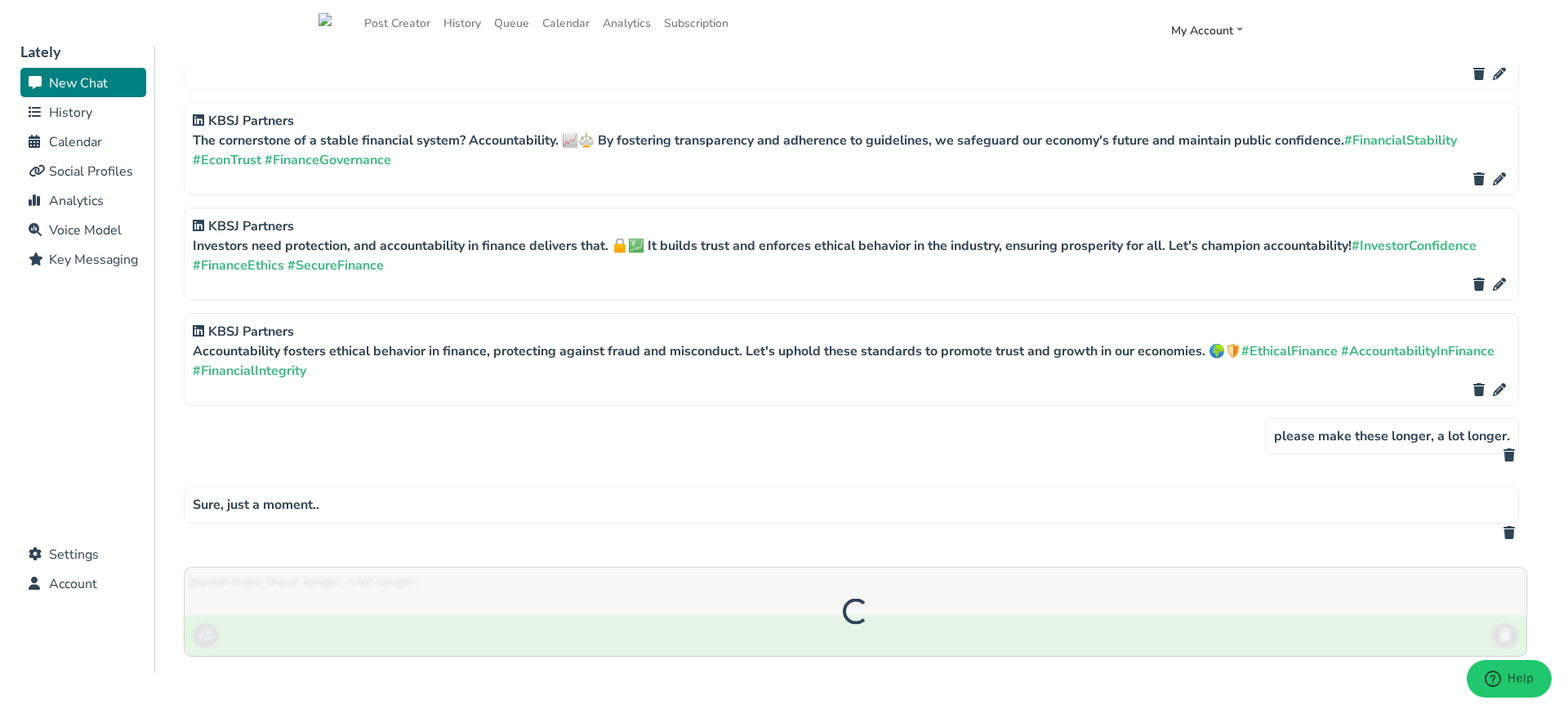 scroll, scrollTop: 404, scrollLeft: 0, axis: vertical 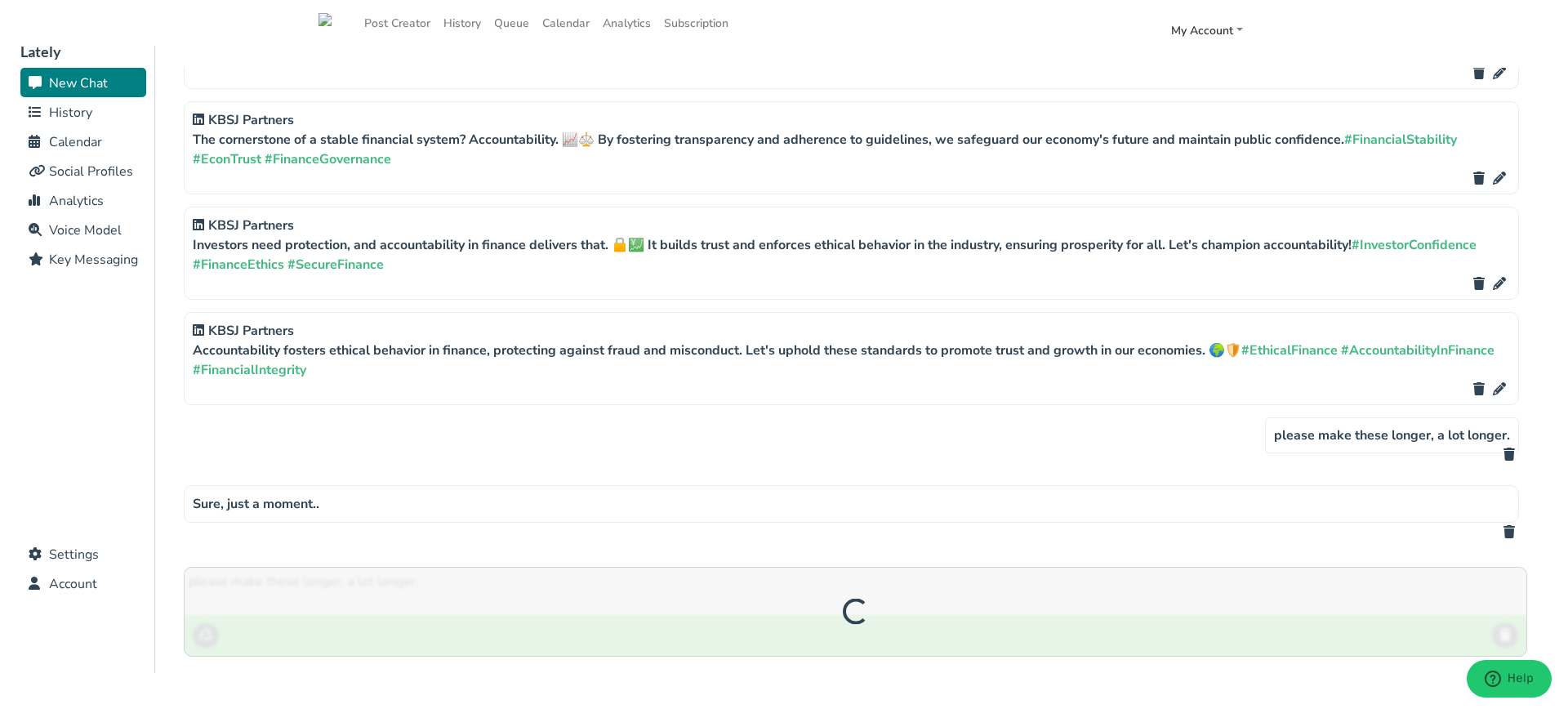 type on "please make these longer, a lot longer." 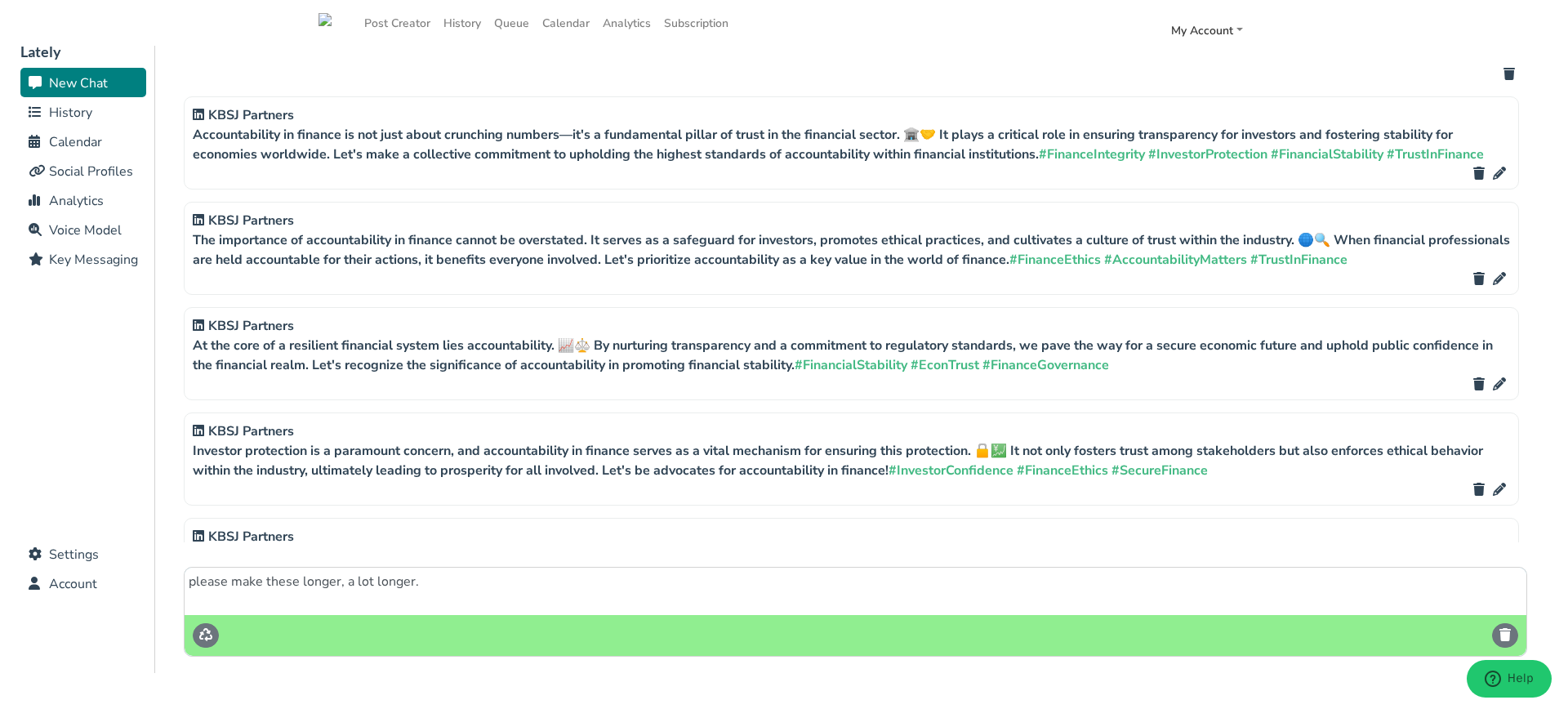scroll, scrollTop: 1009, scrollLeft: 0, axis: vertical 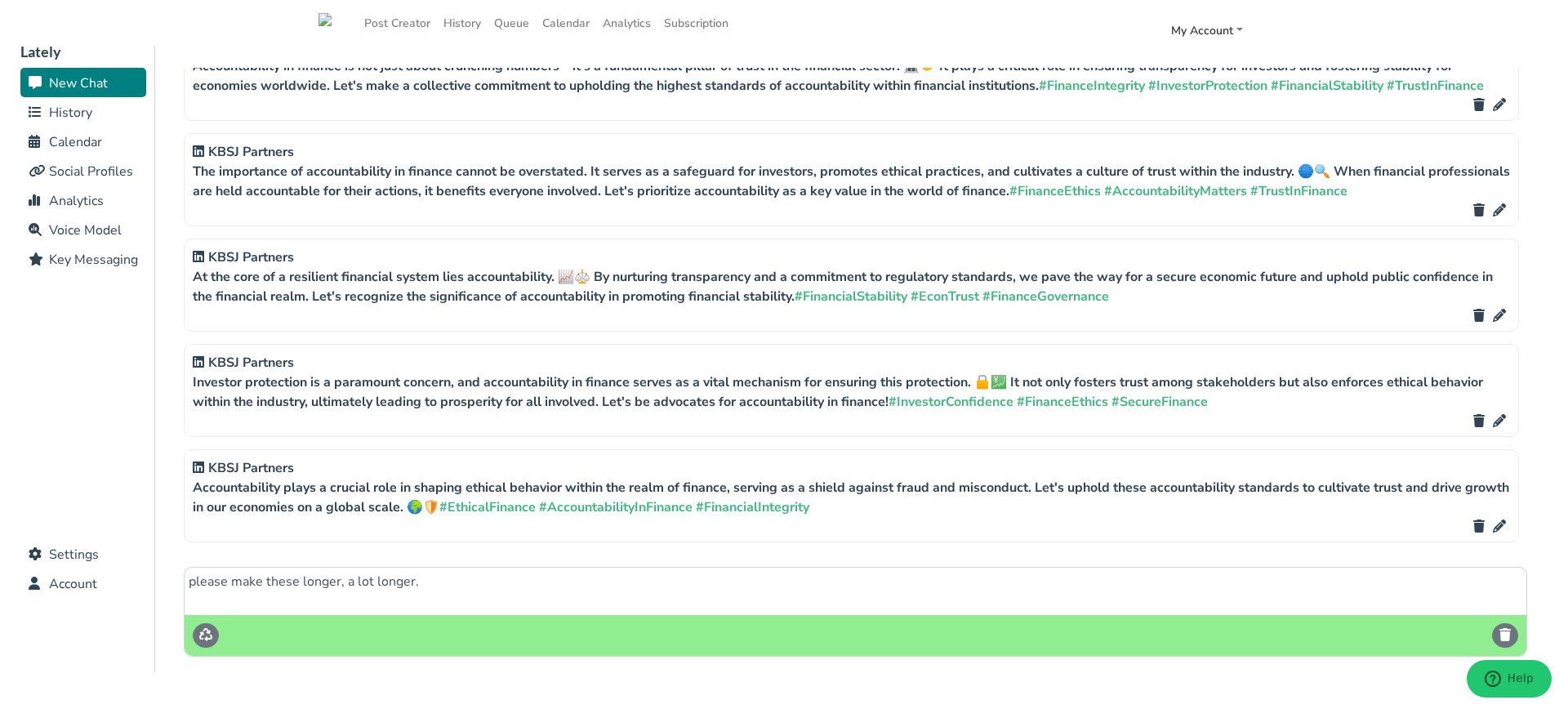 click at bounding box center (1499, 105) 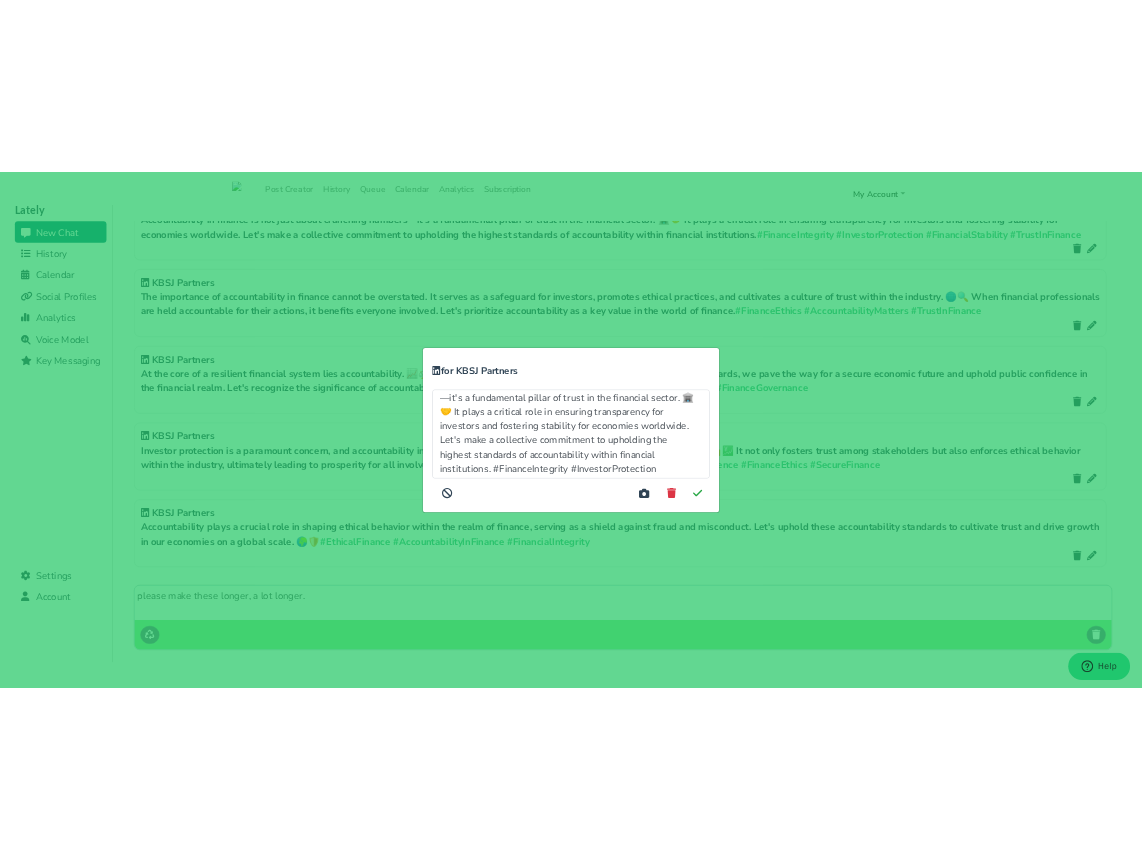 scroll, scrollTop: 0, scrollLeft: 0, axis: both 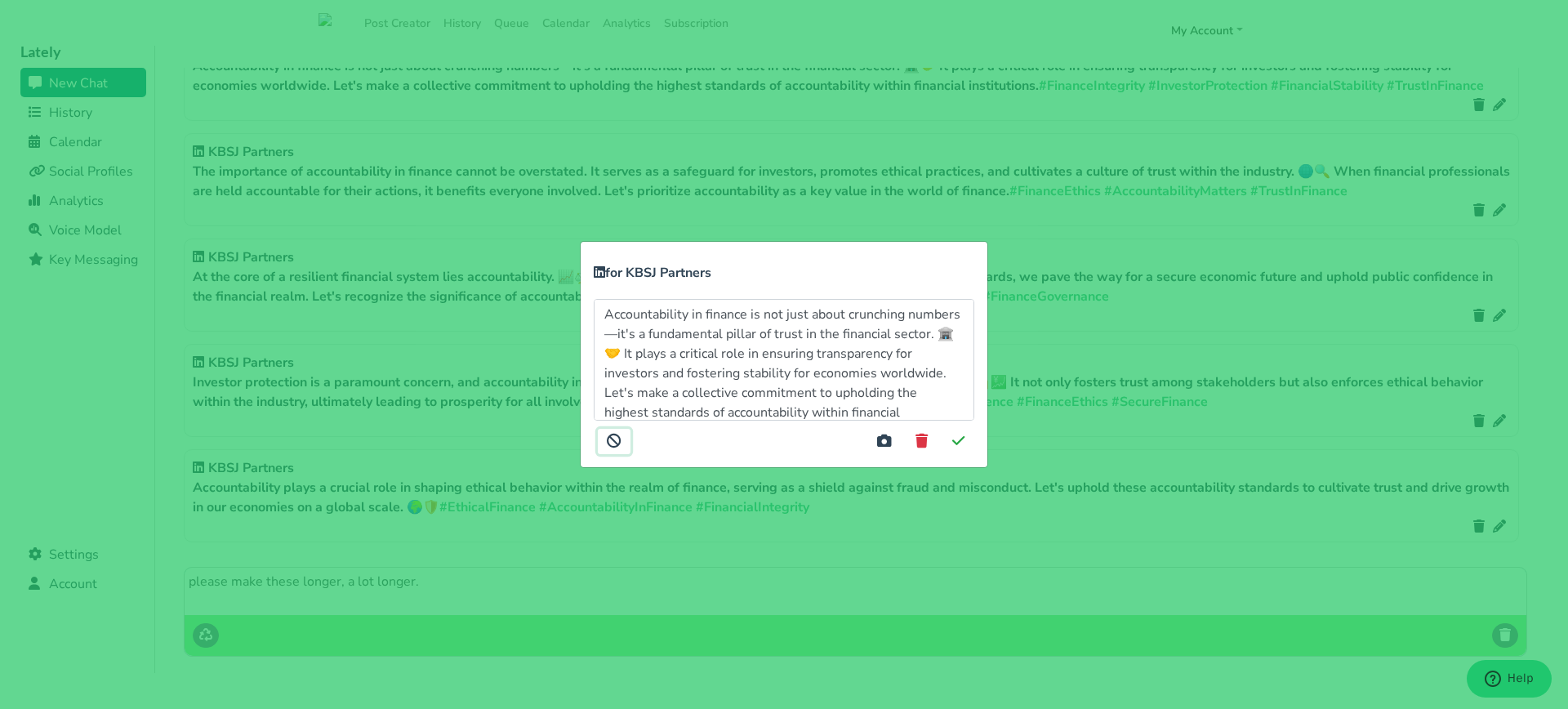 click at bounding box center (614, 441) 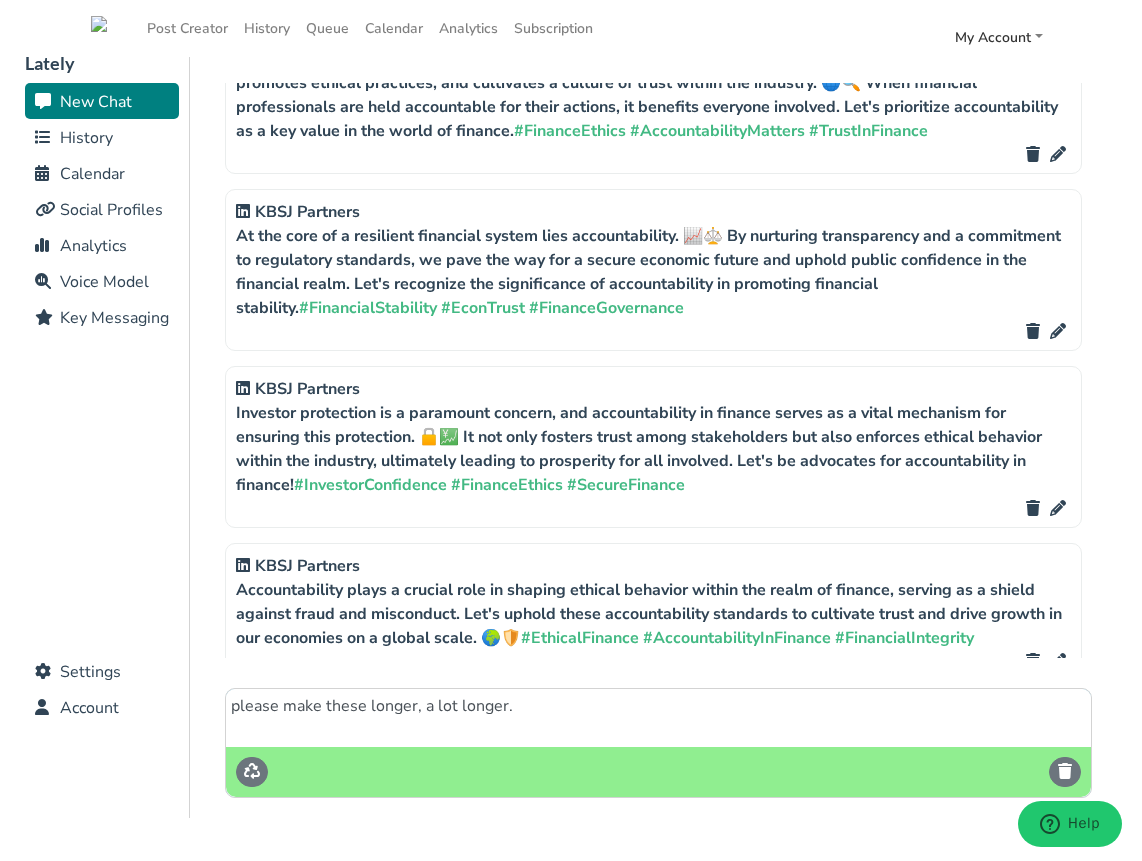 scroll, scrollTop: 1577, scrollLeft: 0, axis: vertical 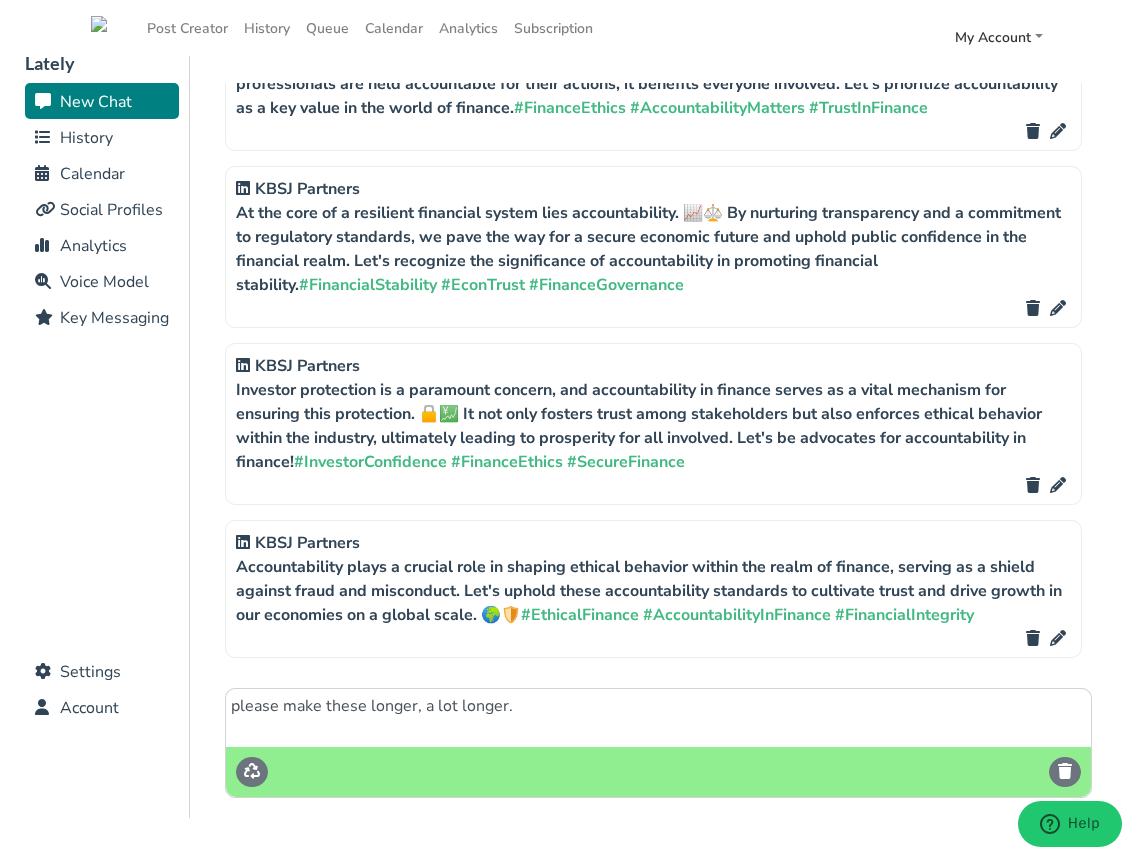 click on "please make these longer, a lot longer." at bounding box center (658, 718) 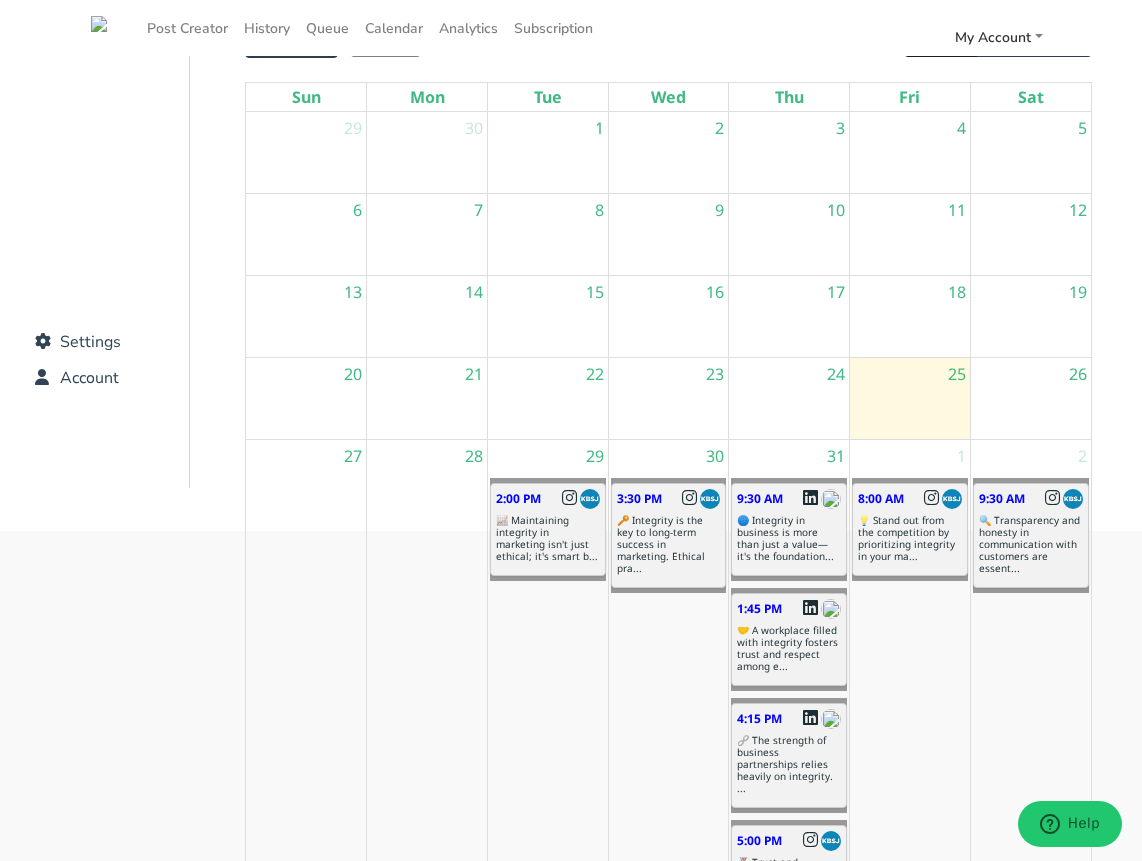 scroll, scrollTop: 0, scrollLeft: 0, axis: both 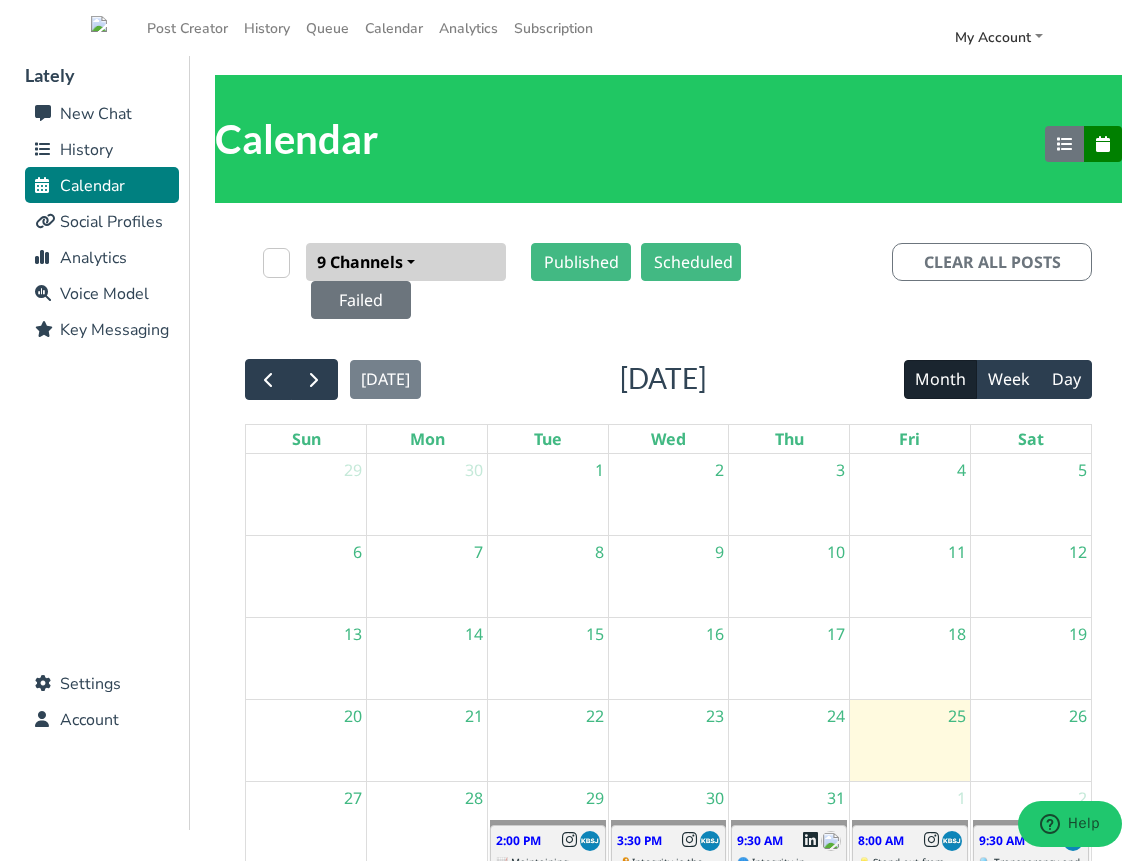 click on "History" at bounding box center [86, 150] 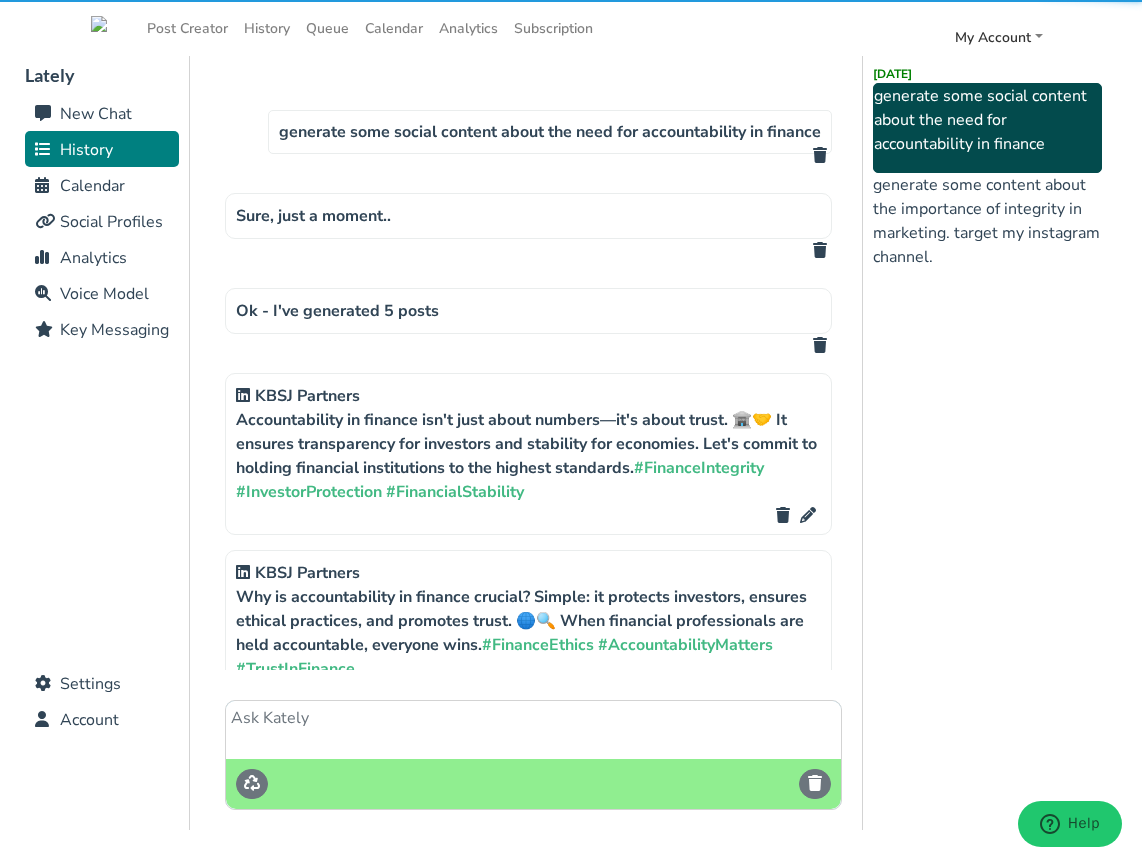 scroll, scrollTop: 7, scrollLeft: 0, axis: vertical 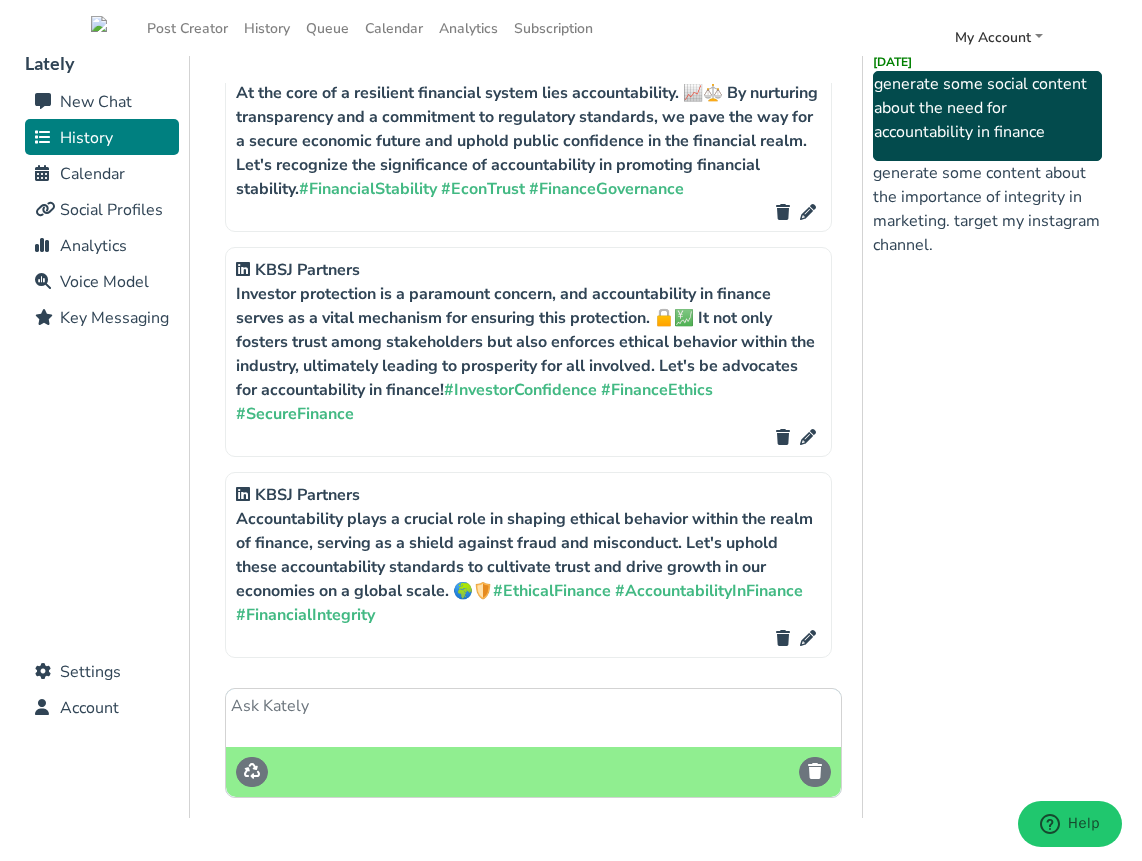 click at bounding box center [533, 718] 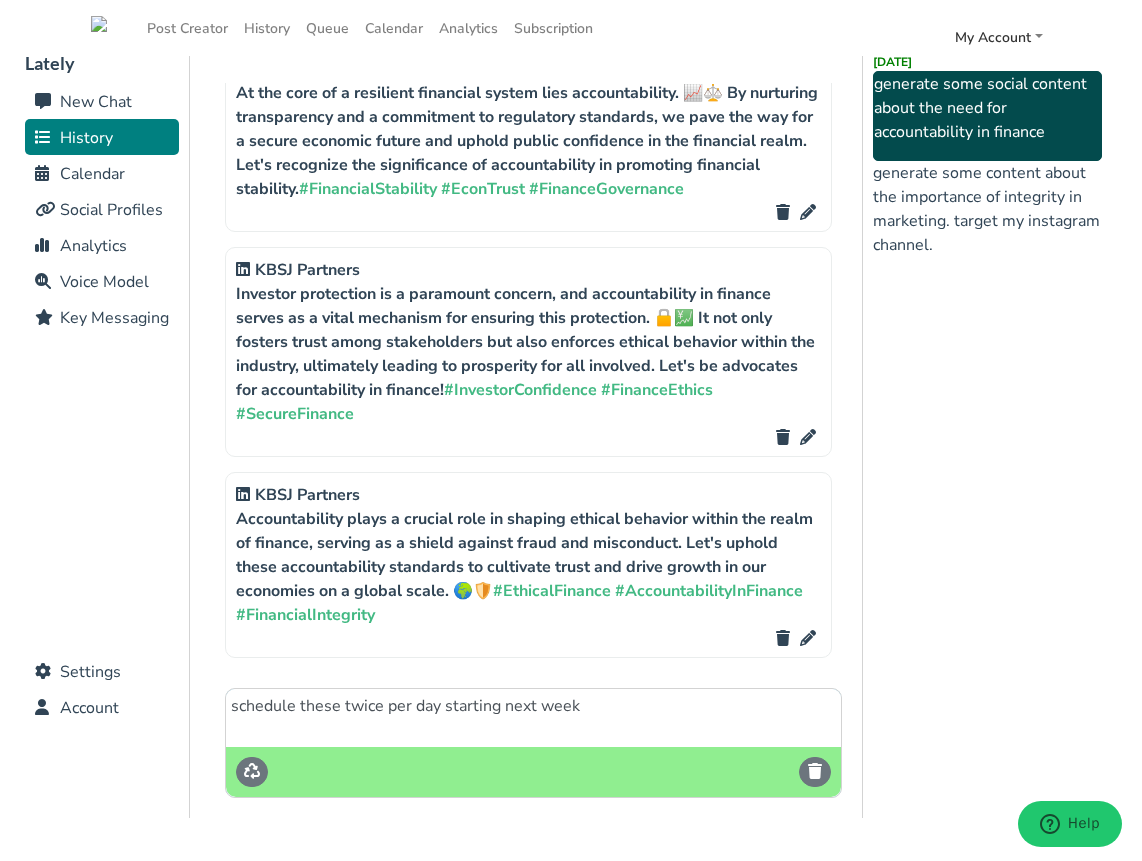 type on "schedule these twice per day starting
next week" 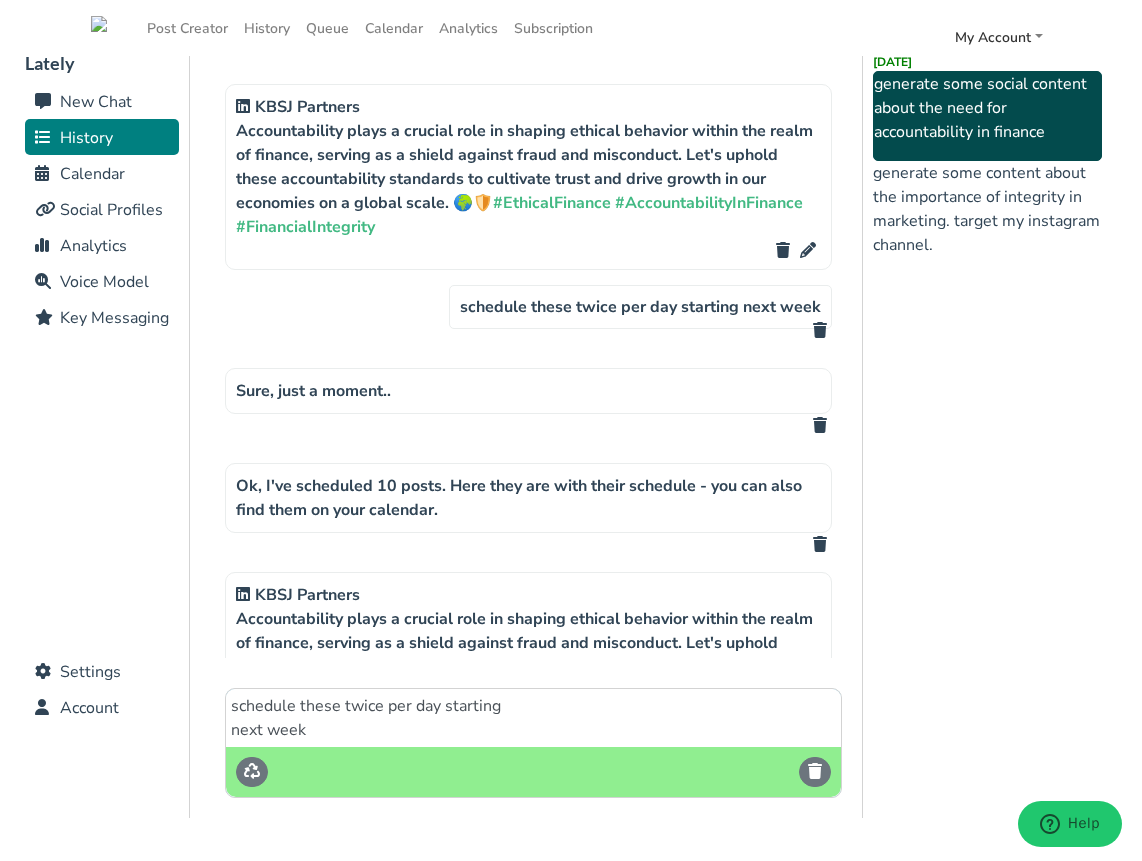 scroll, scrollTop: 2266, scrollLeft: 0, axis: vertical 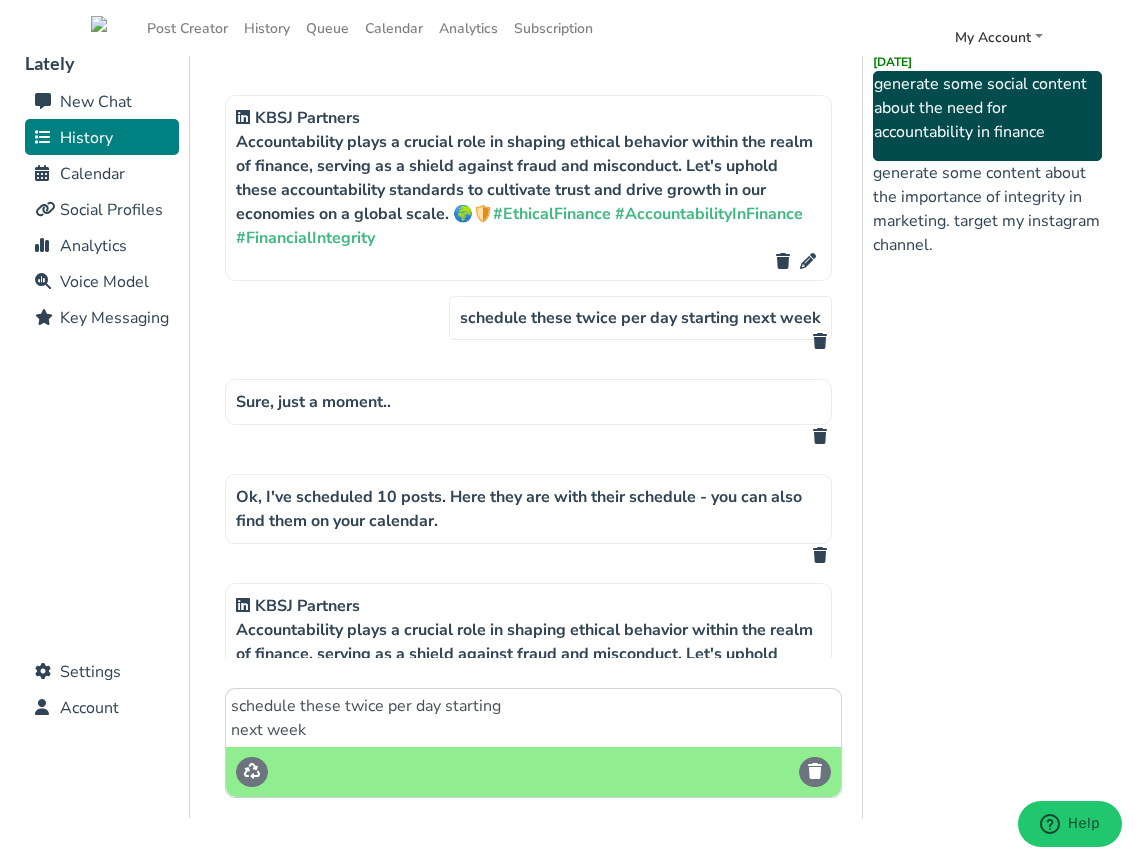 click on "Calendar" at bounding box center (92, 174) 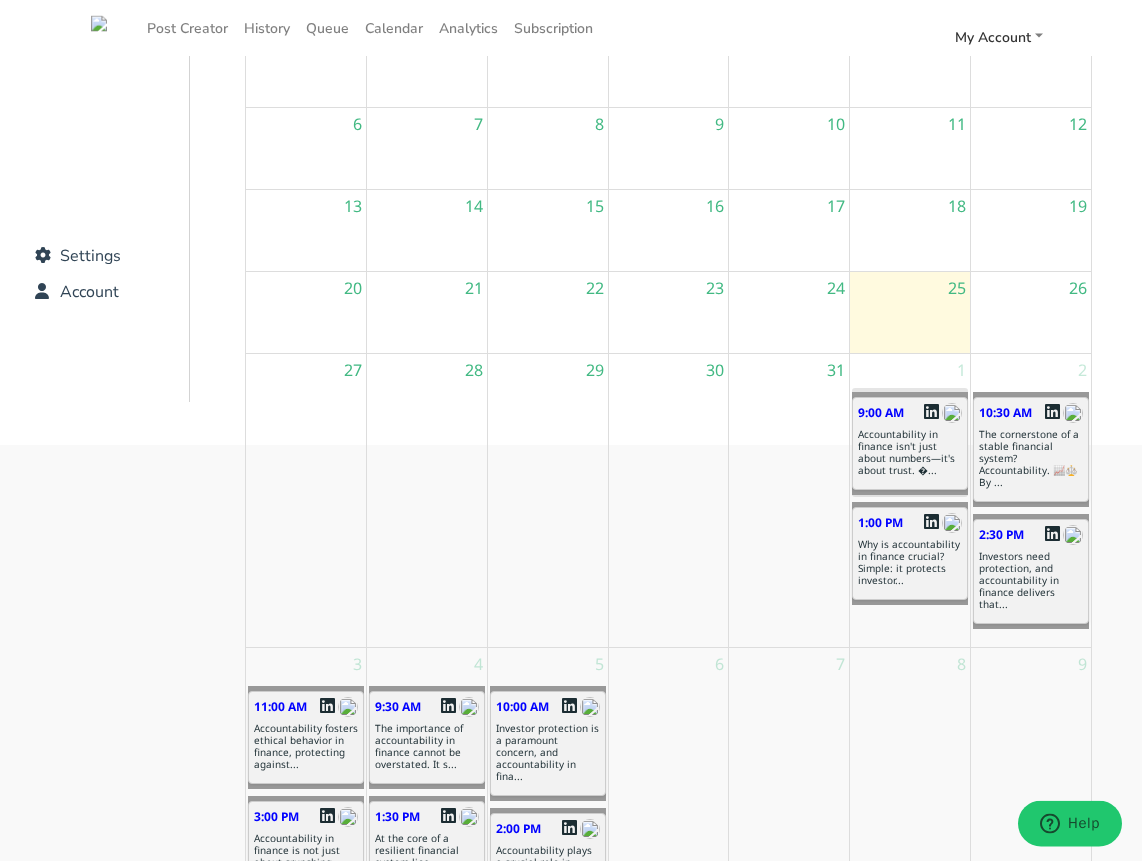 scroll, scrollTop: 447, scrollLeft: 0, axis: vertical 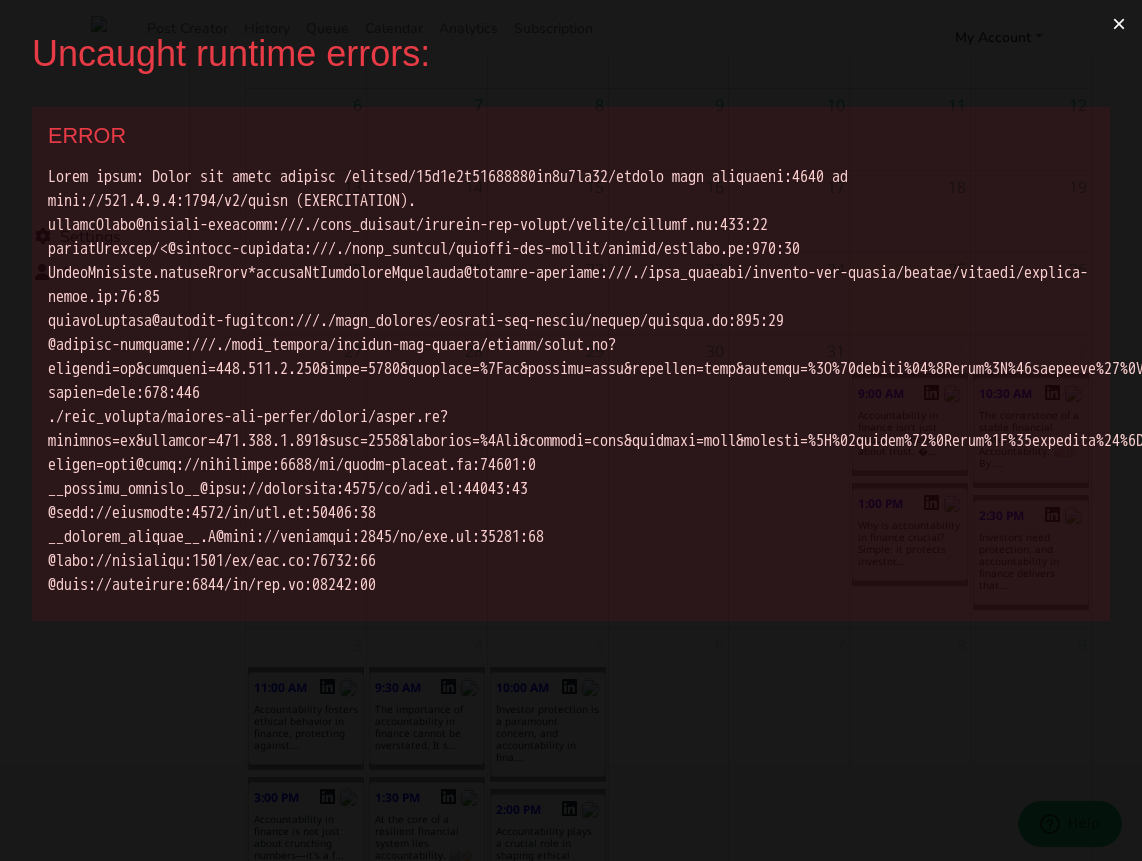 click on "×" at bounding box center (1119, 24) 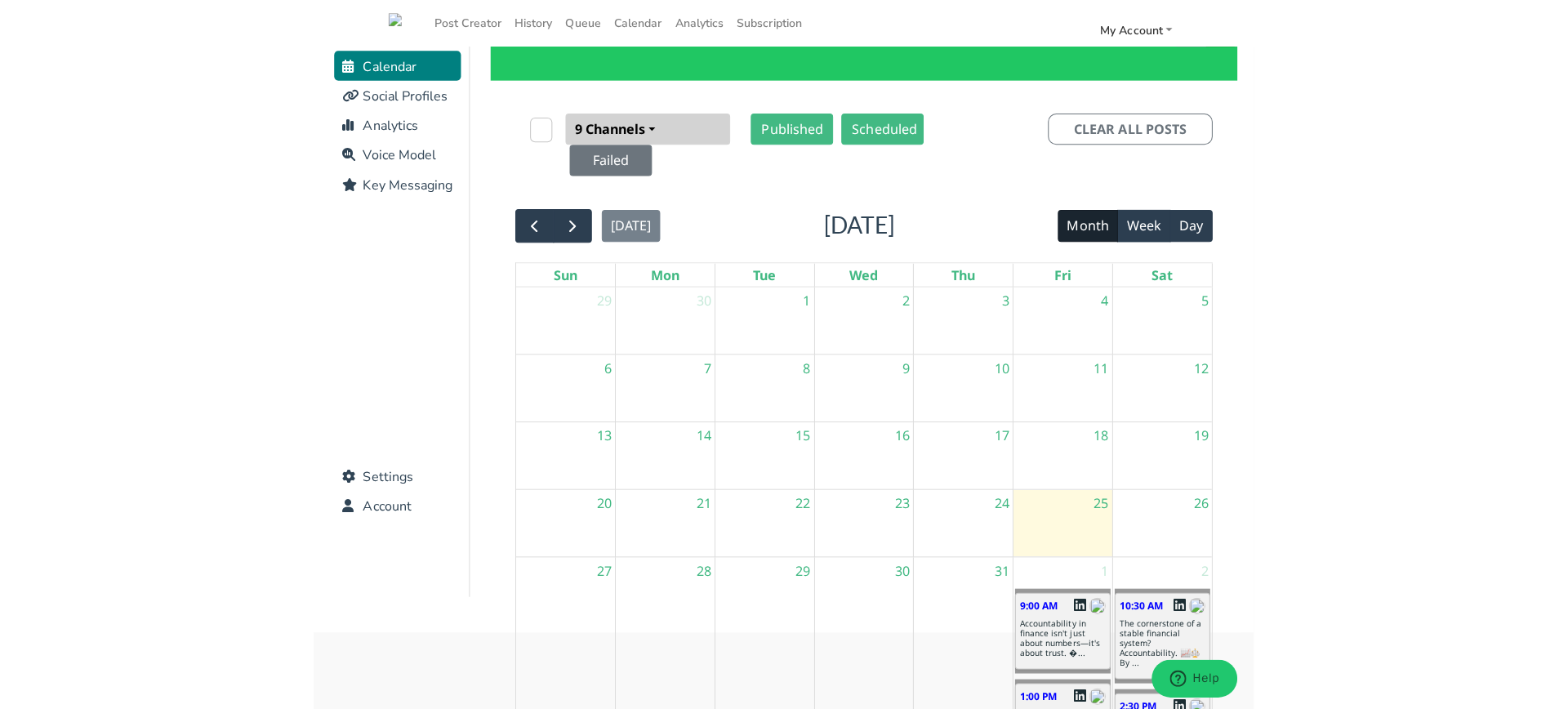 scroll, scrollTop: 0, scrollLeft: 0, axis: both 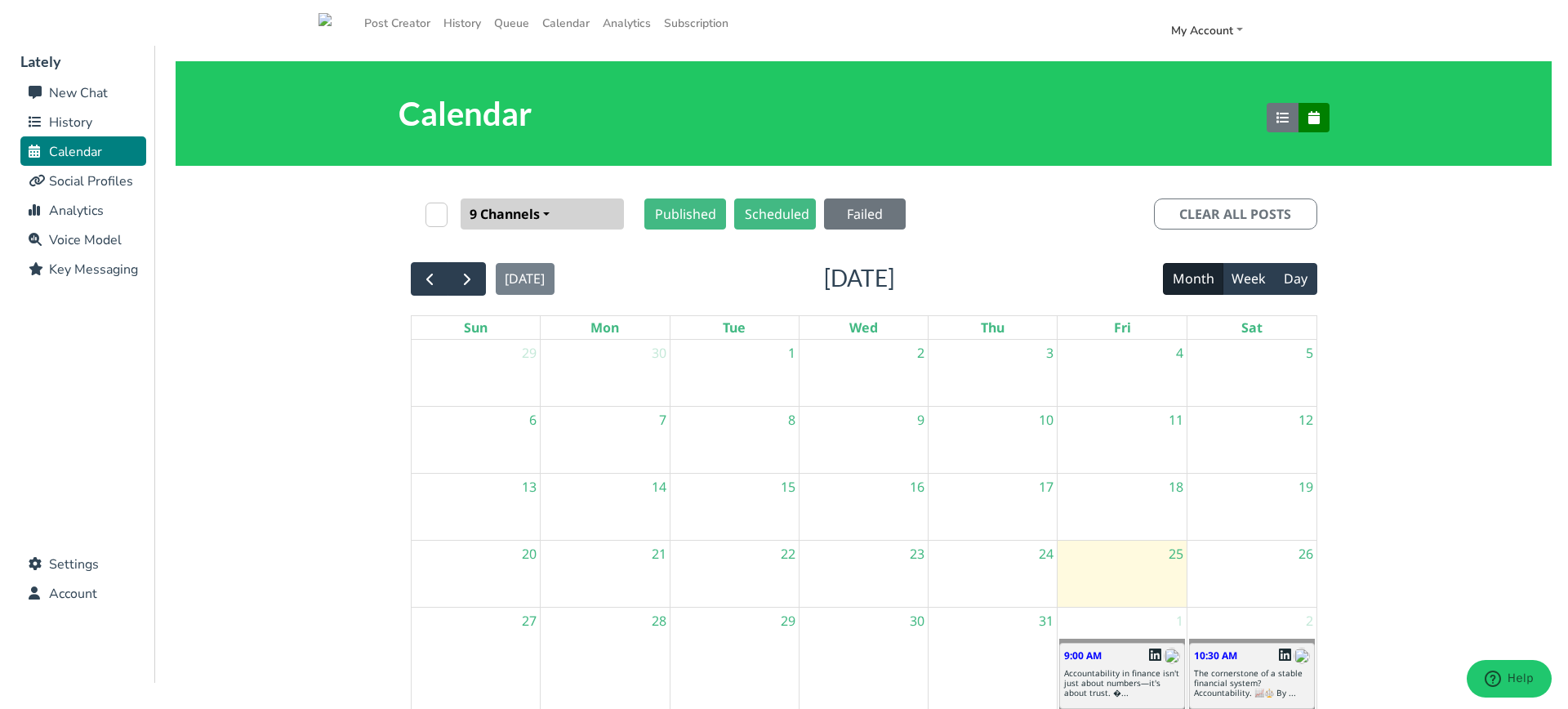 click on "History" at bounding box center [70, 123] 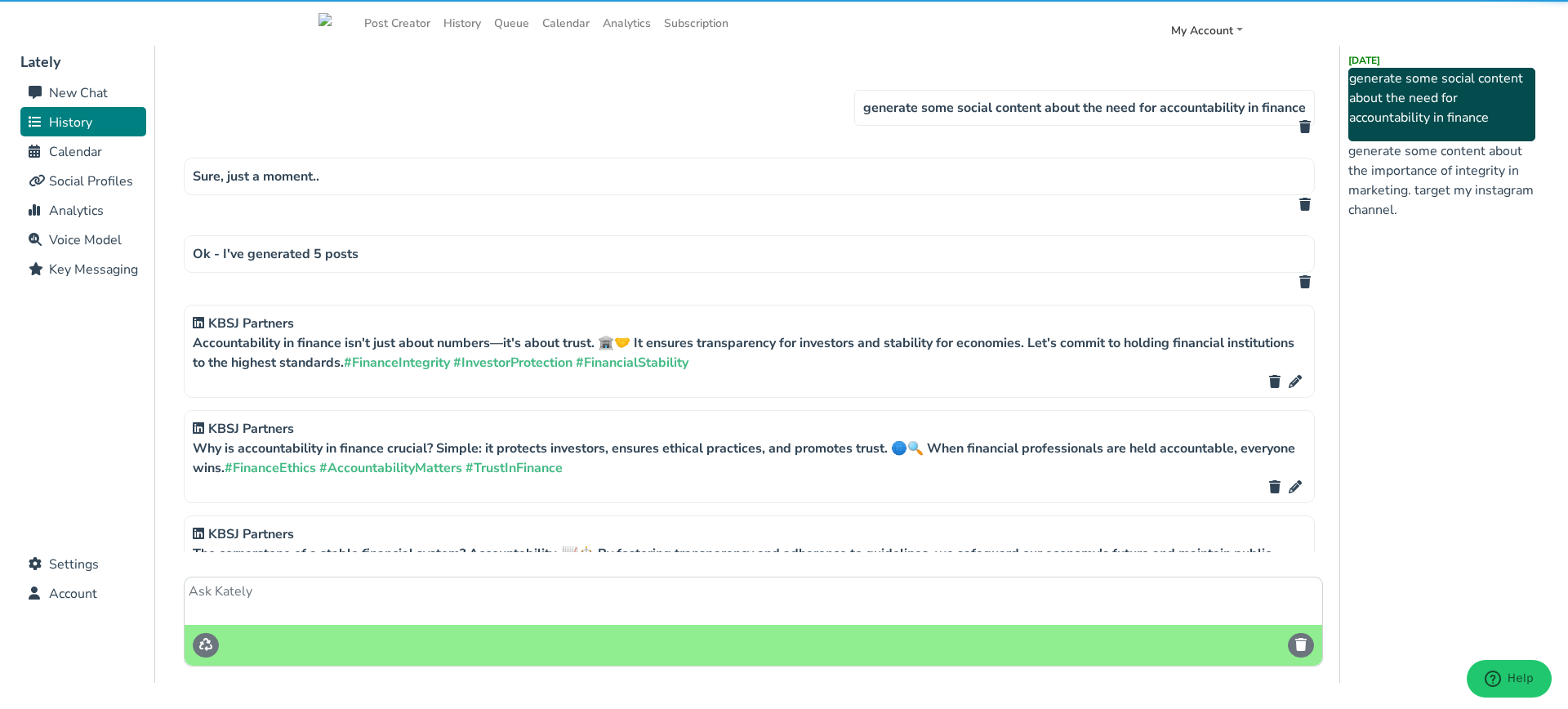 scroll, scrollTop: 8, scrollLeft: 0, axis: vertical 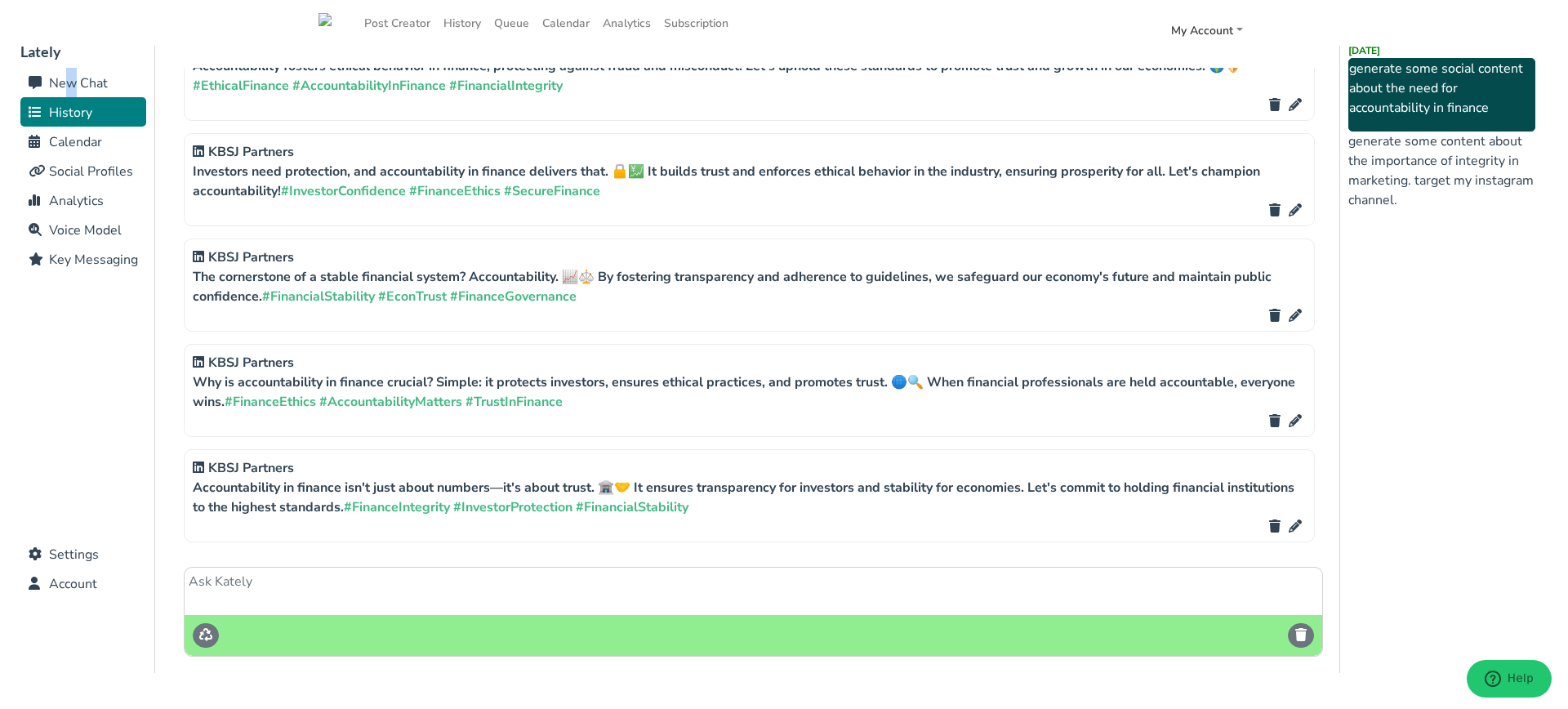 click on "New Chat" at bounding box center (78, 83) 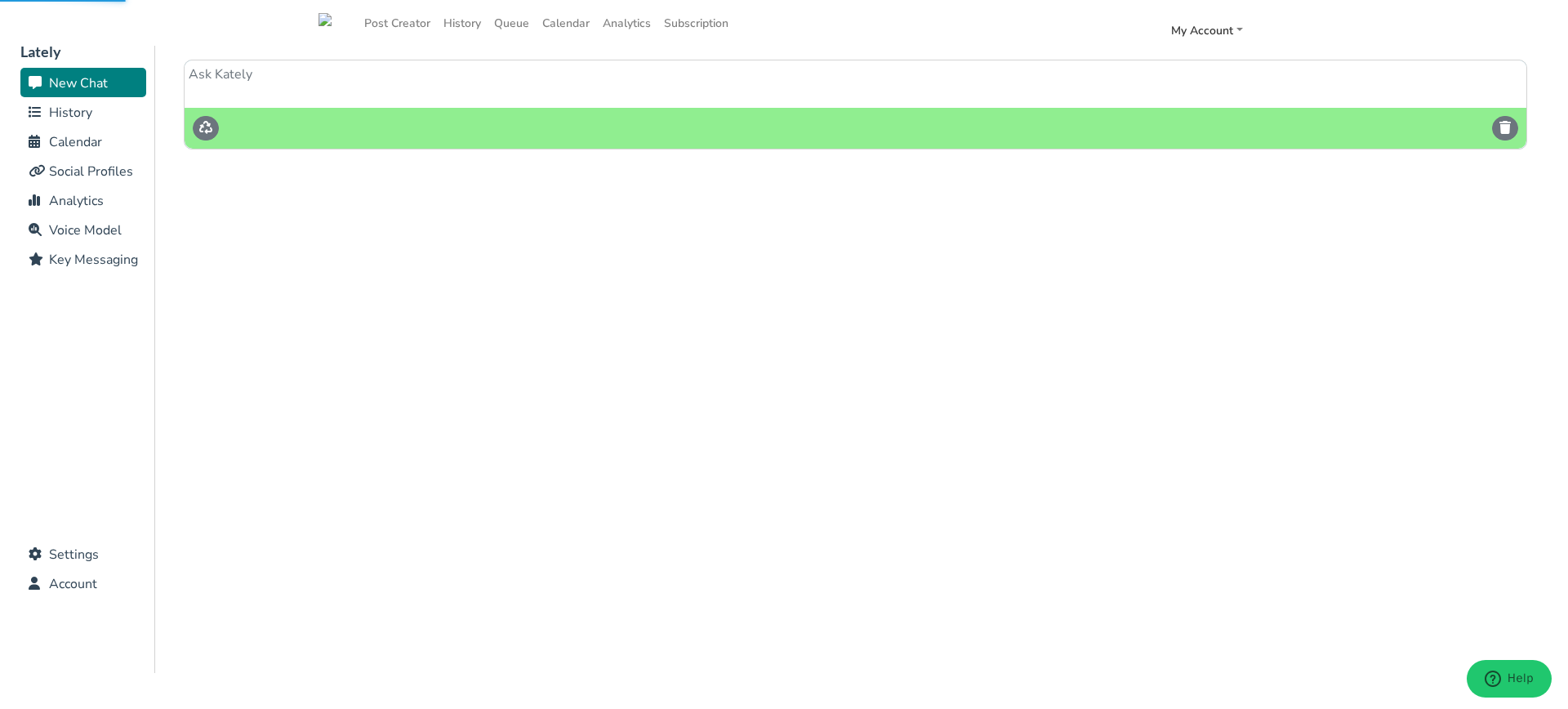 scroll, scrollTop: 0, scrollLeft: 0, axis: both 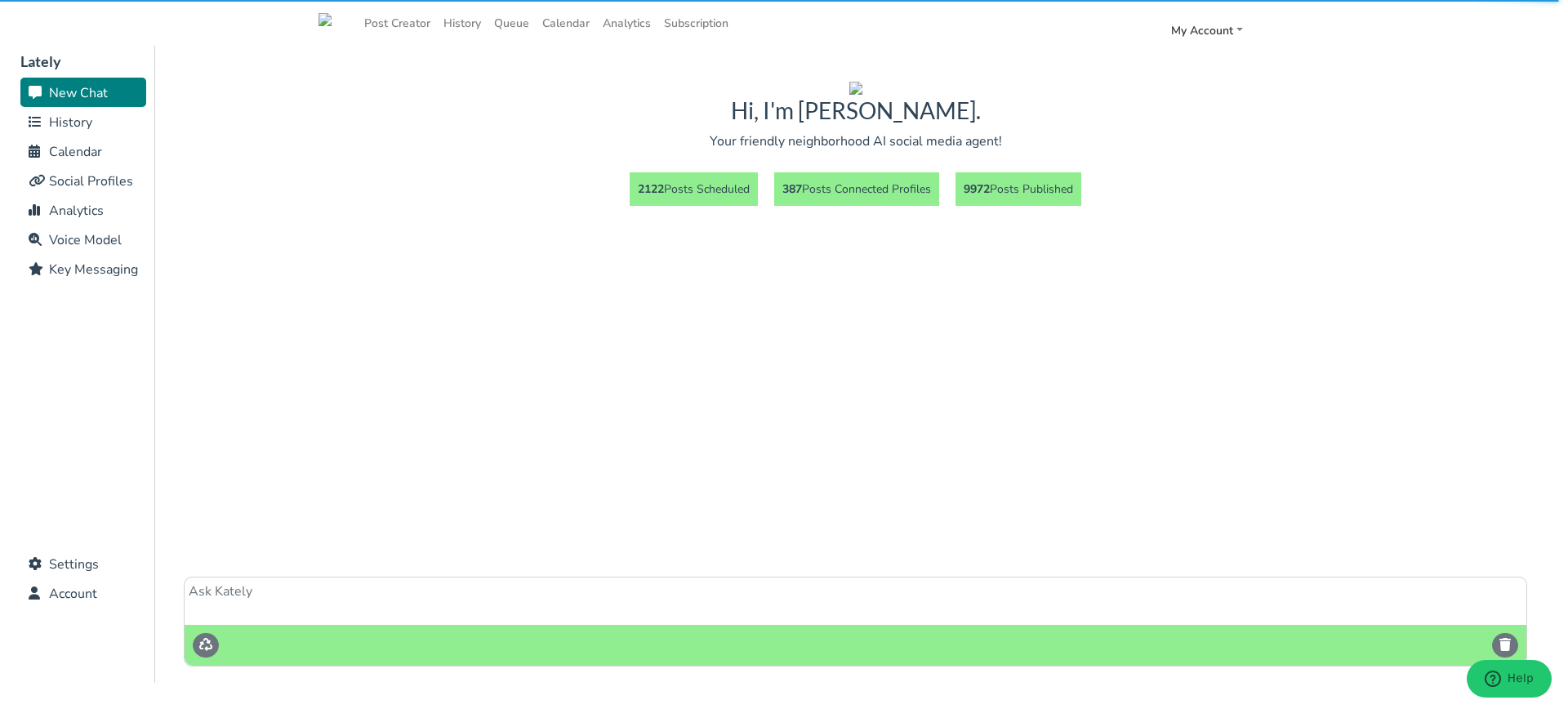 click on "History" at bounding box center [70, 123] 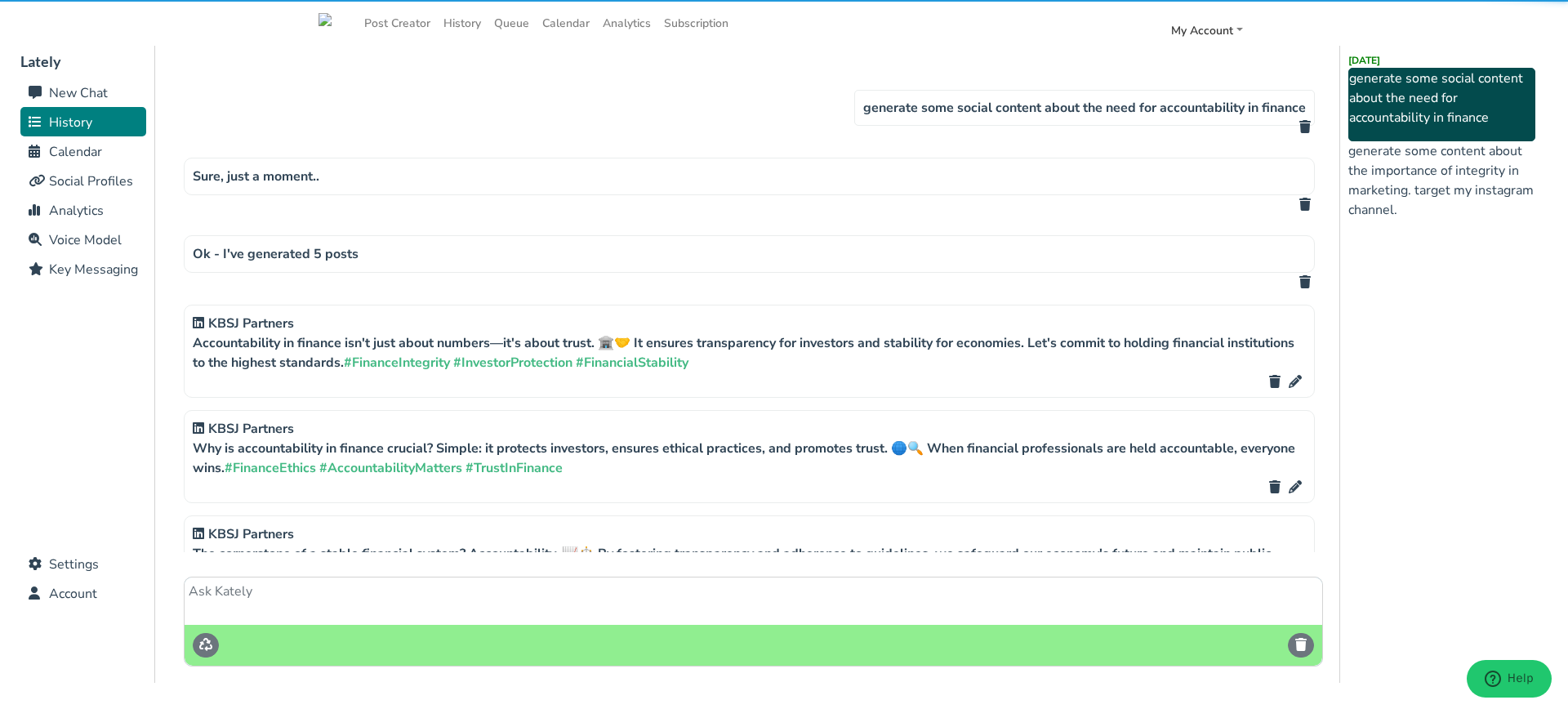 scroll, scrollTop: 7, scrollLeft: 0, axis: vertical 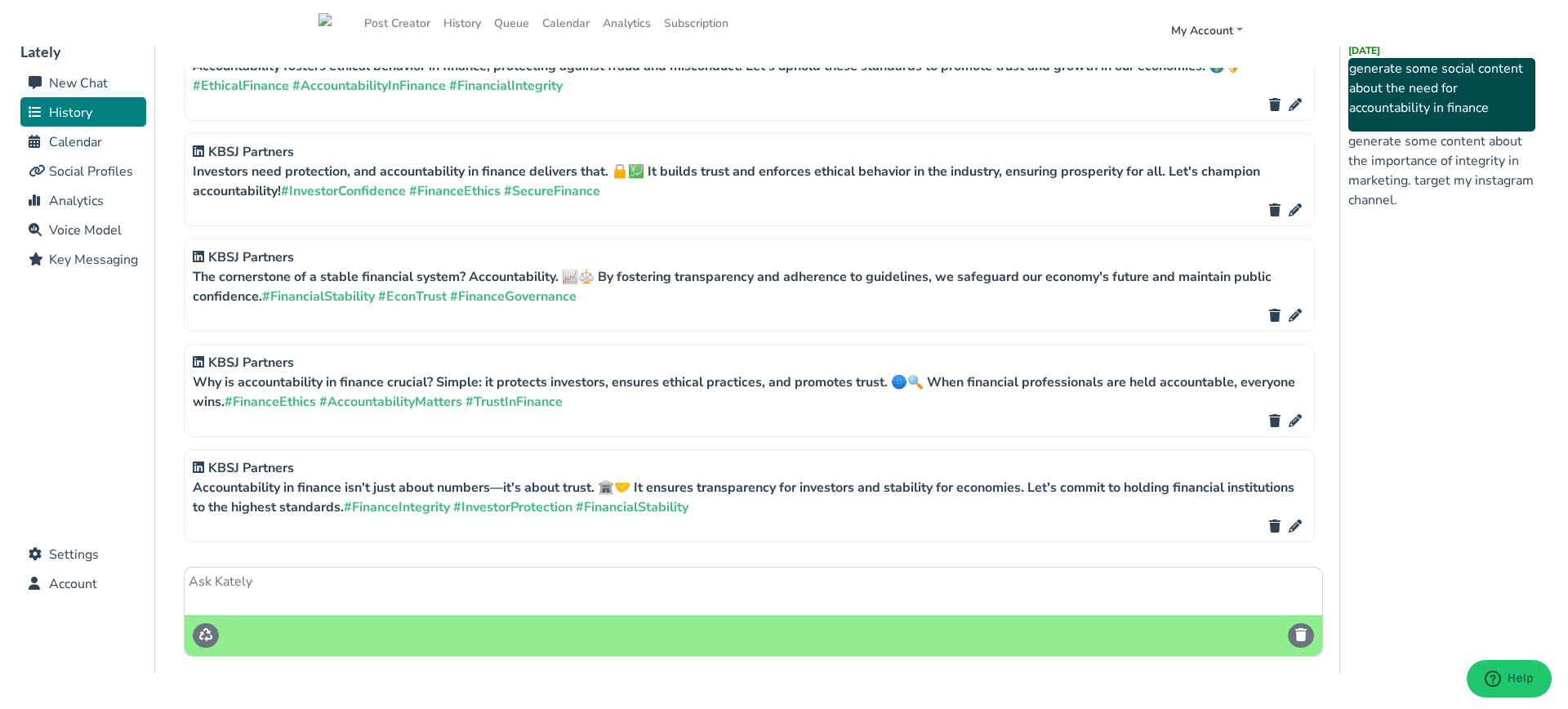 click on "New Chat" at bounding box center (78, 83) 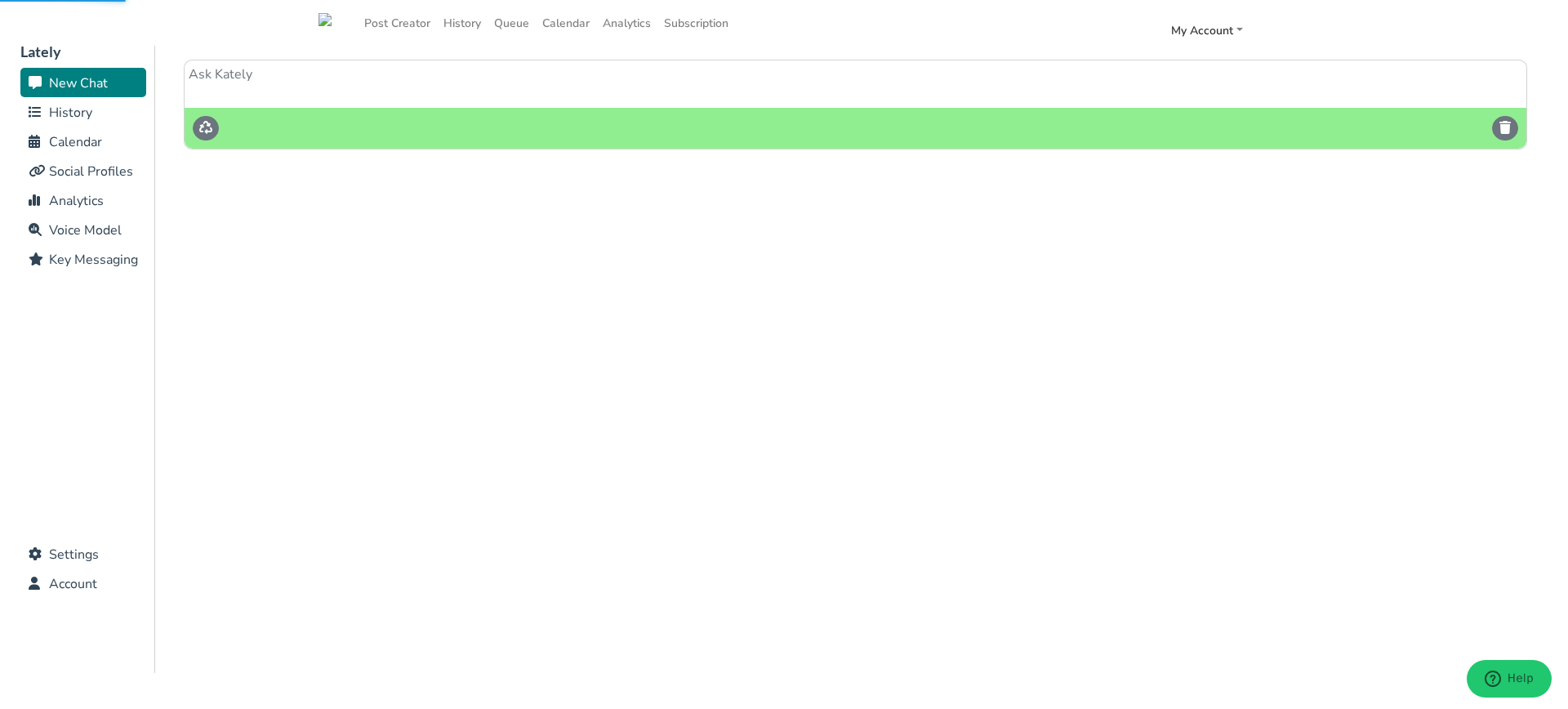 scroll, scrollTop: 0, scrollLeft: 0, axis: both 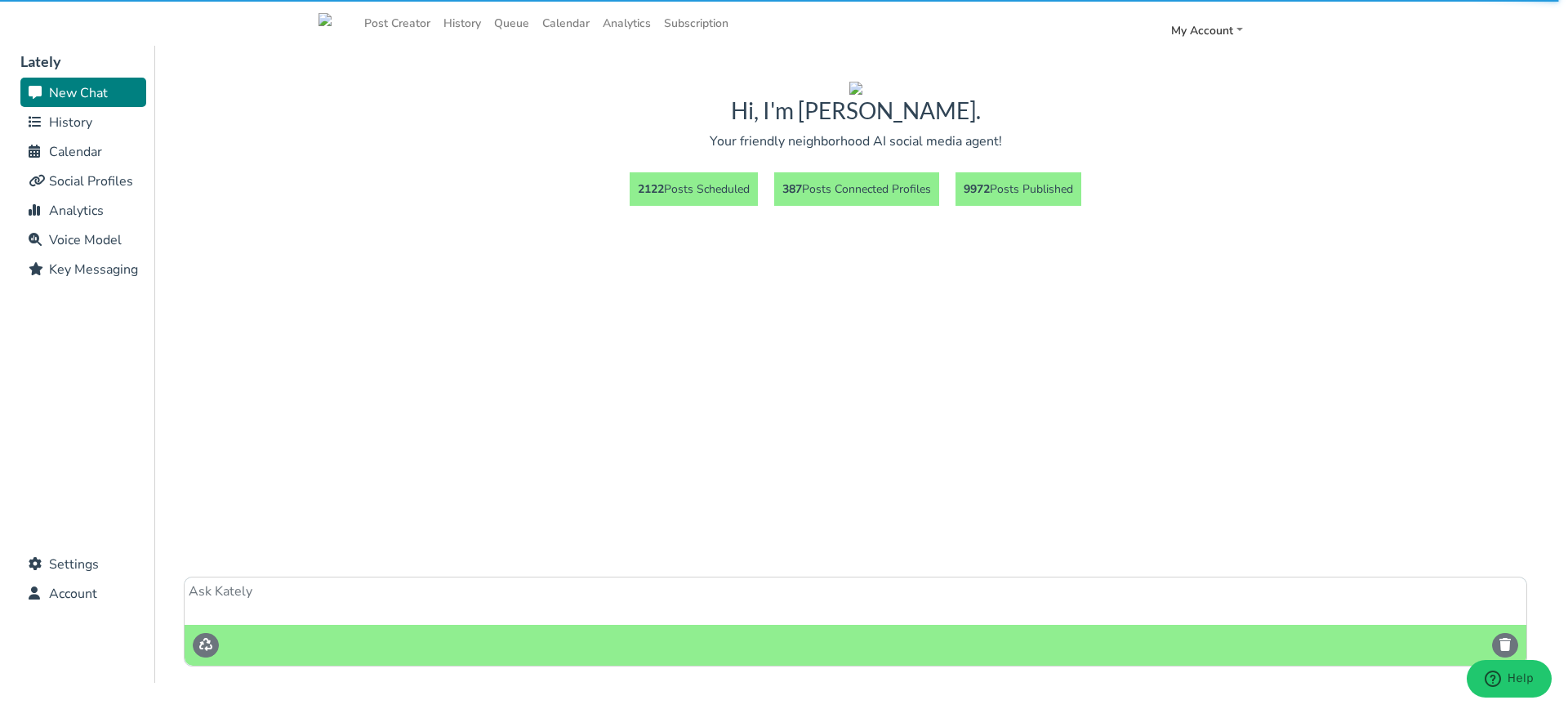 click at bounding box center (855, 601) 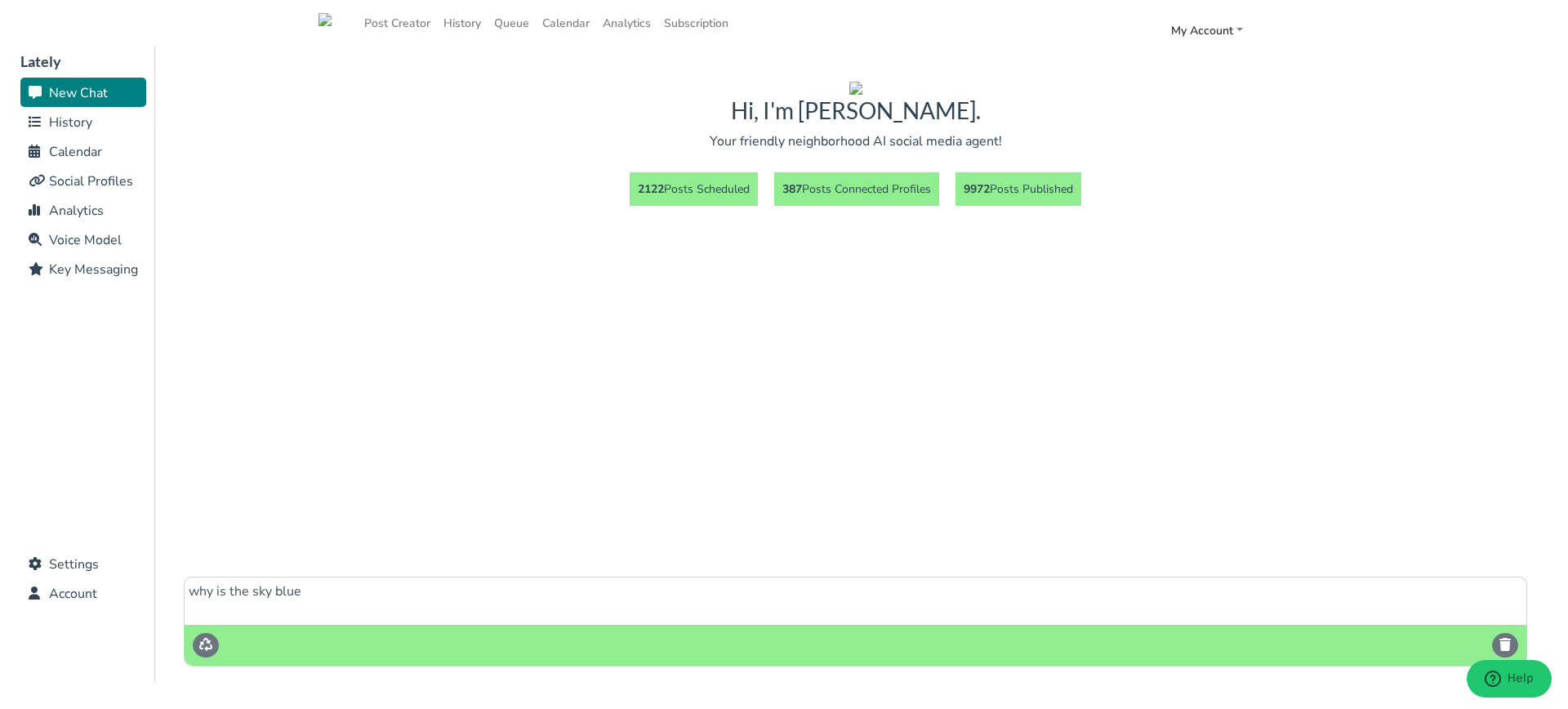 type on "why is the sky blue" 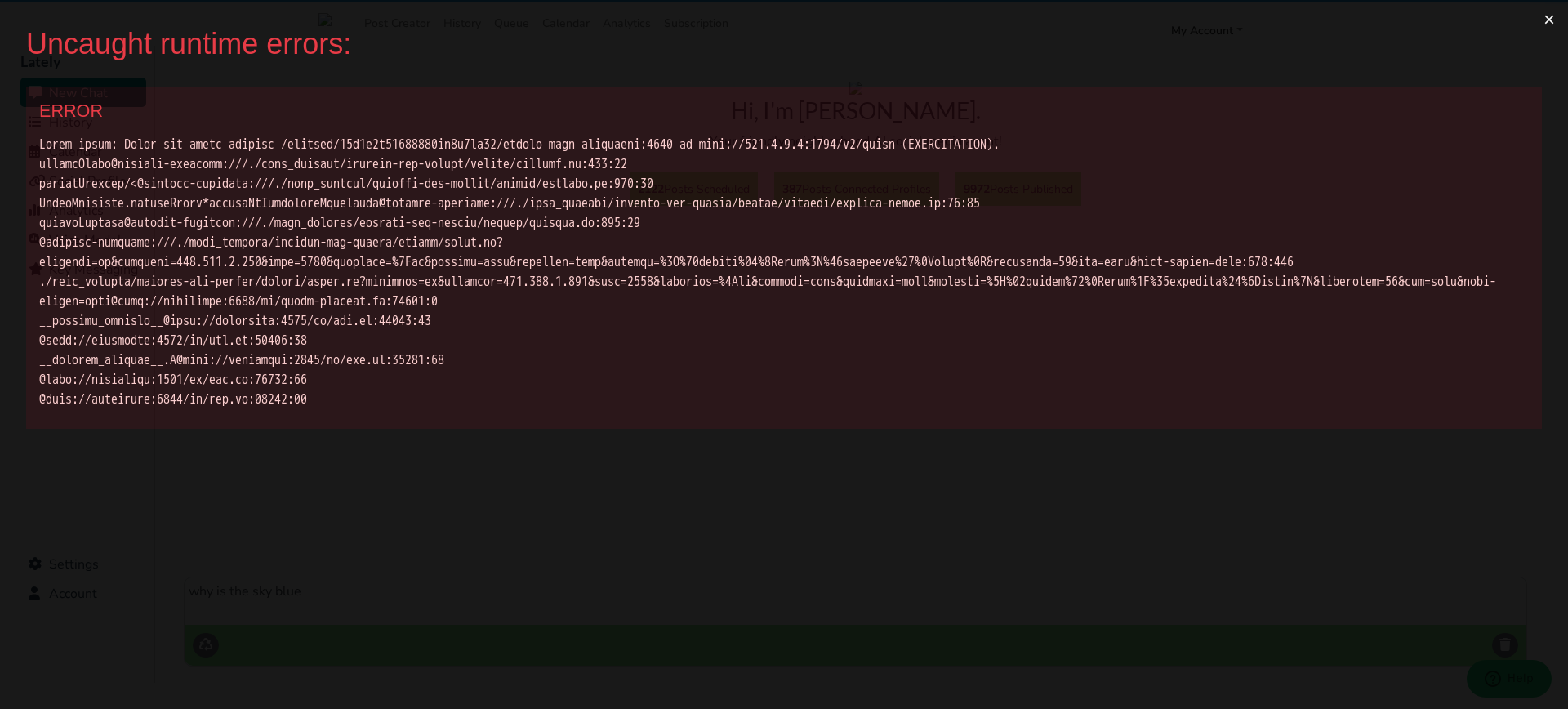 scroll, scrollTop: 0, scrollLeft: 0, axis: both 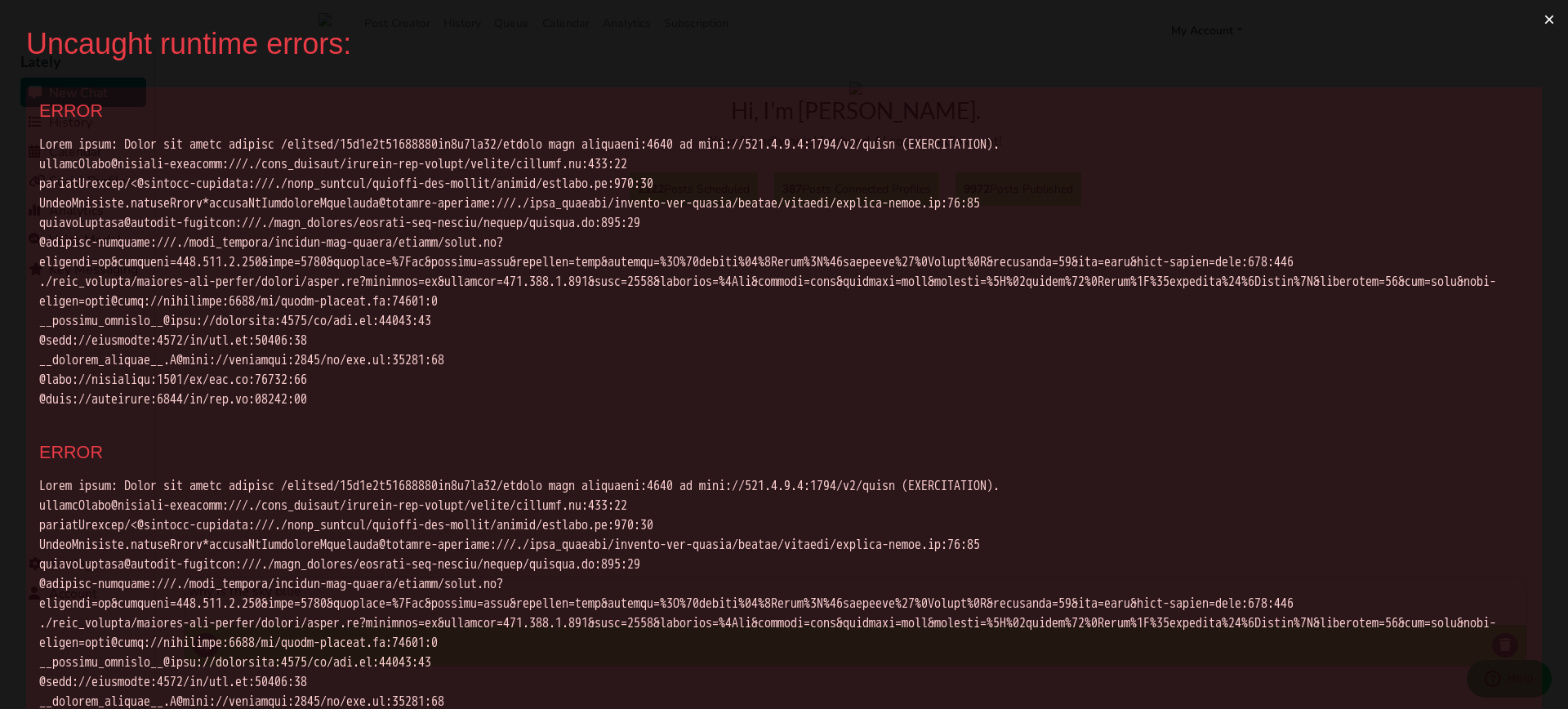 click on "×" at bounding box center [1549, 20] 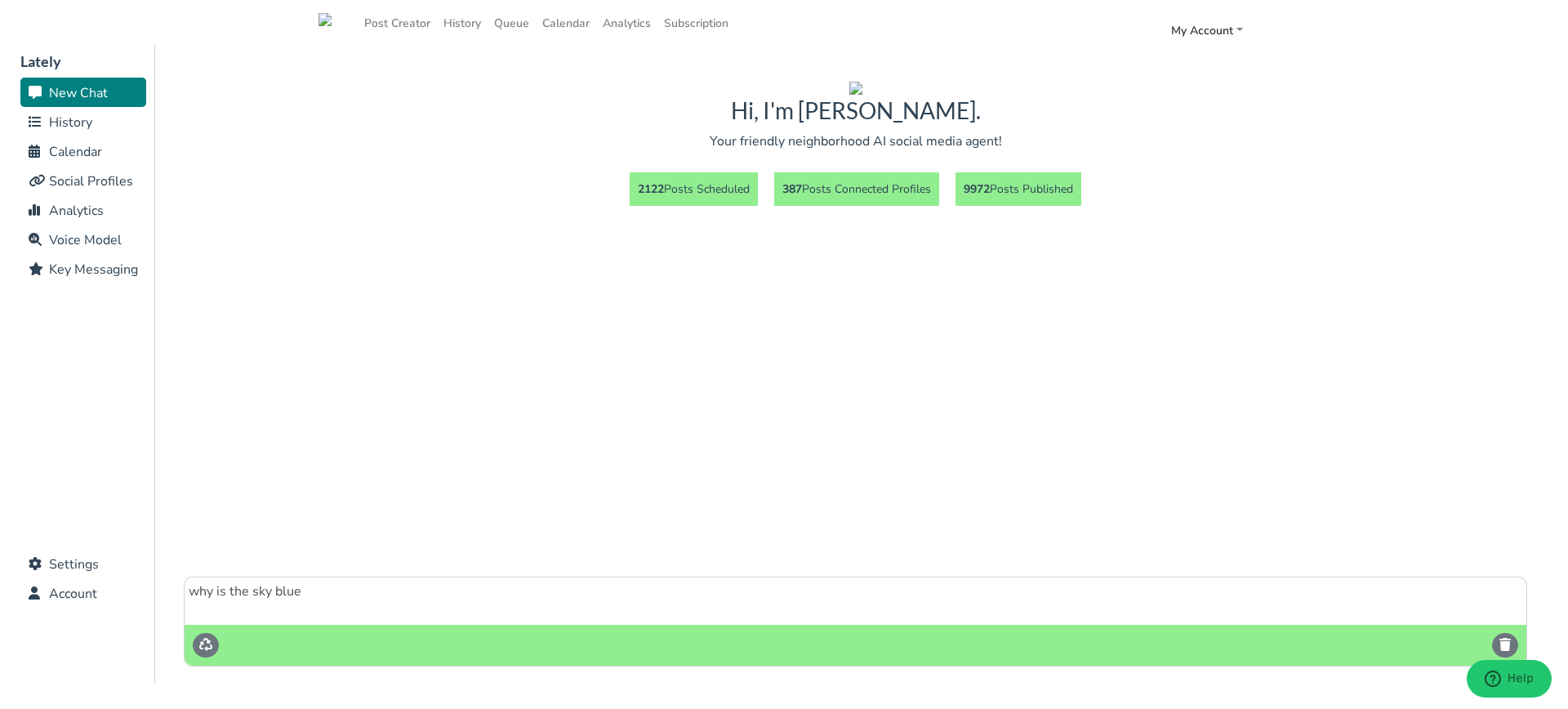 click on "why is the sky blue" at bounding box center [855, 601] 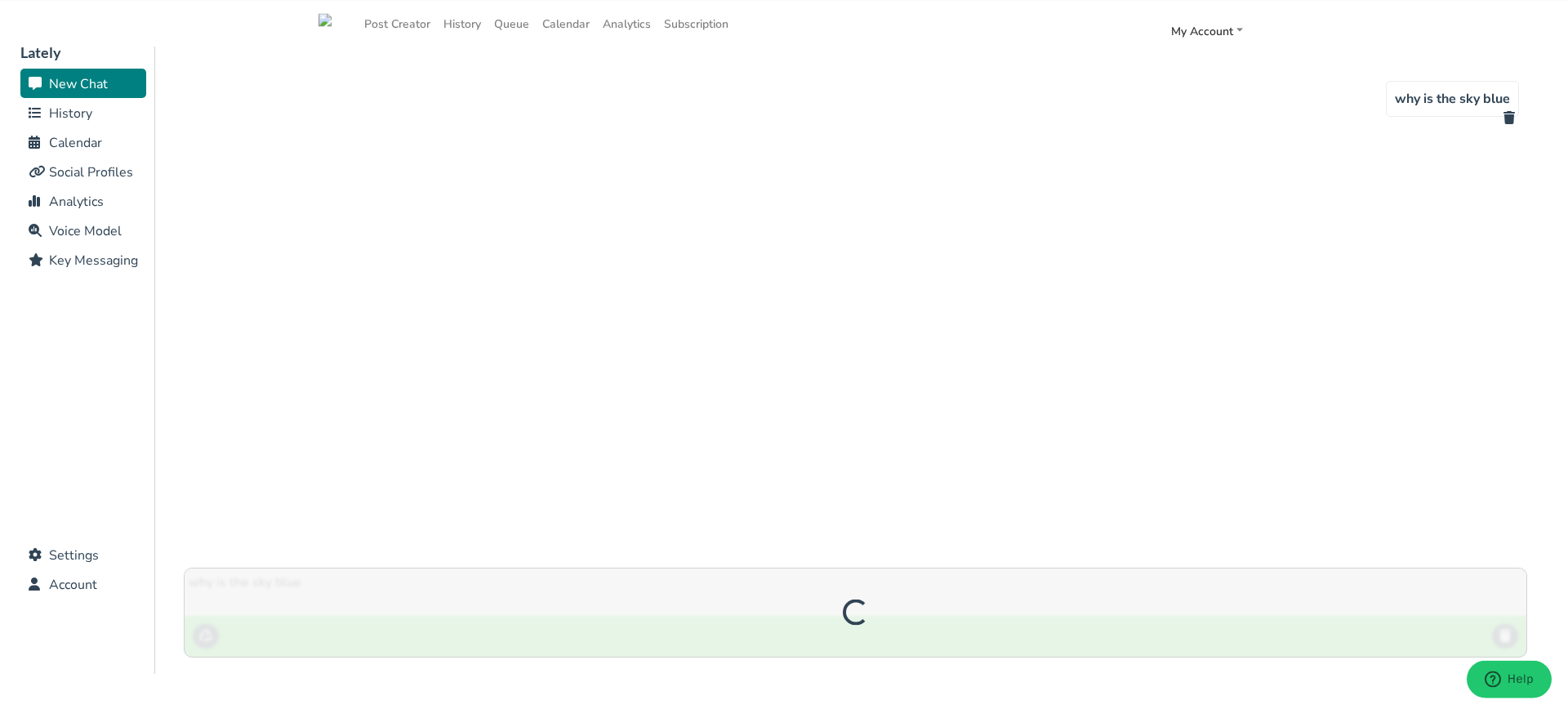 scroll, scrollTop: 10, scrollLeft: 0, axis: vertical 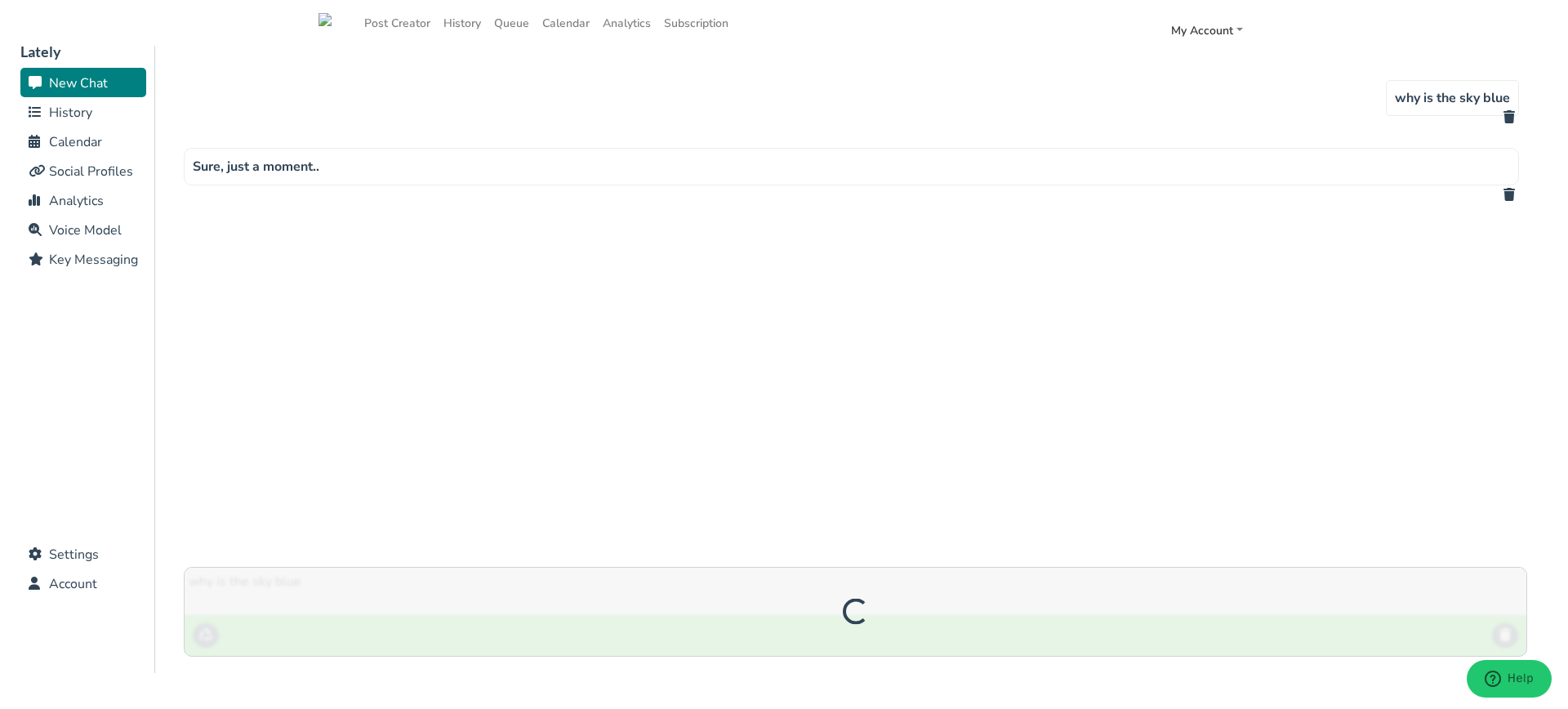 type on "why is the sky blue" 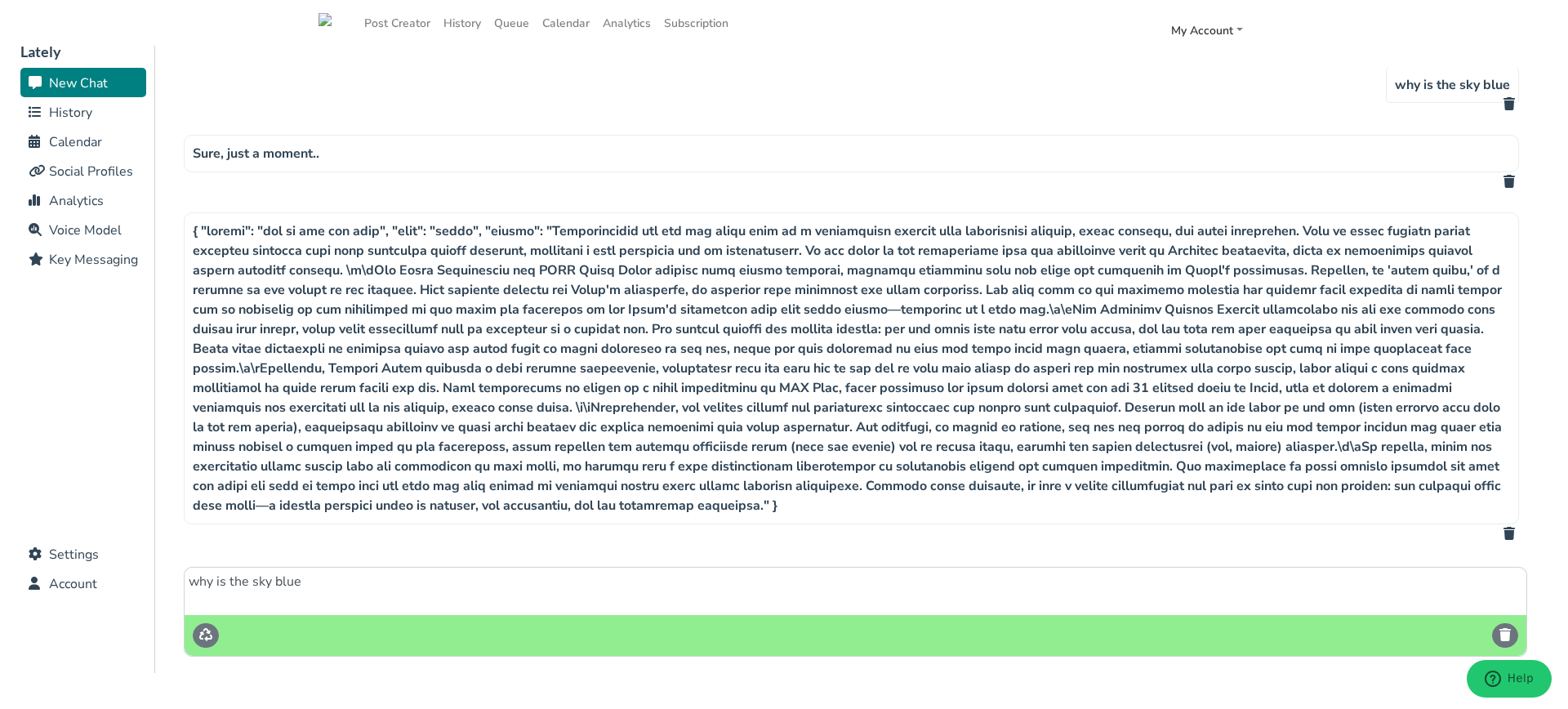 scroll, scrollTop: 15, scrollLeft: 0, axis: vertical 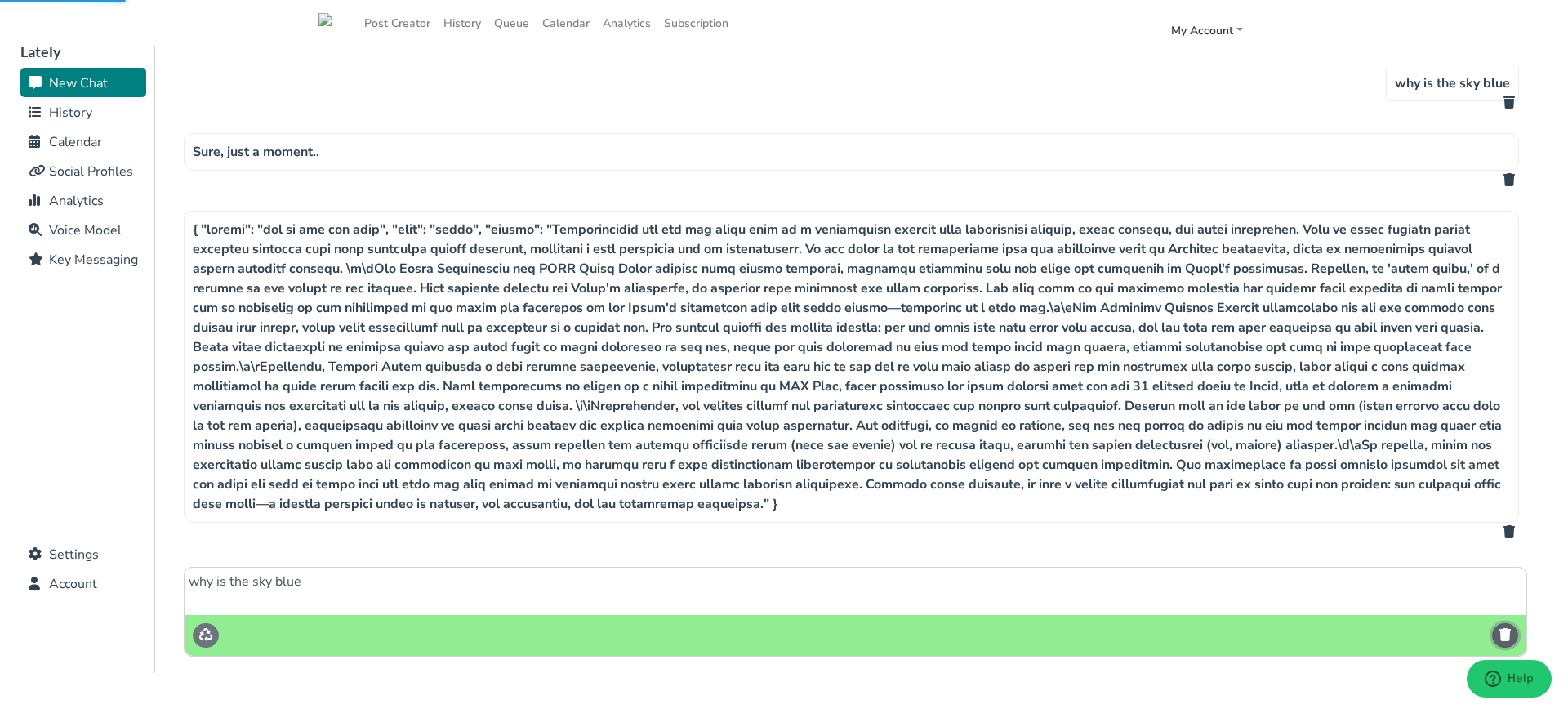 click at bounding box center (1505, 635) 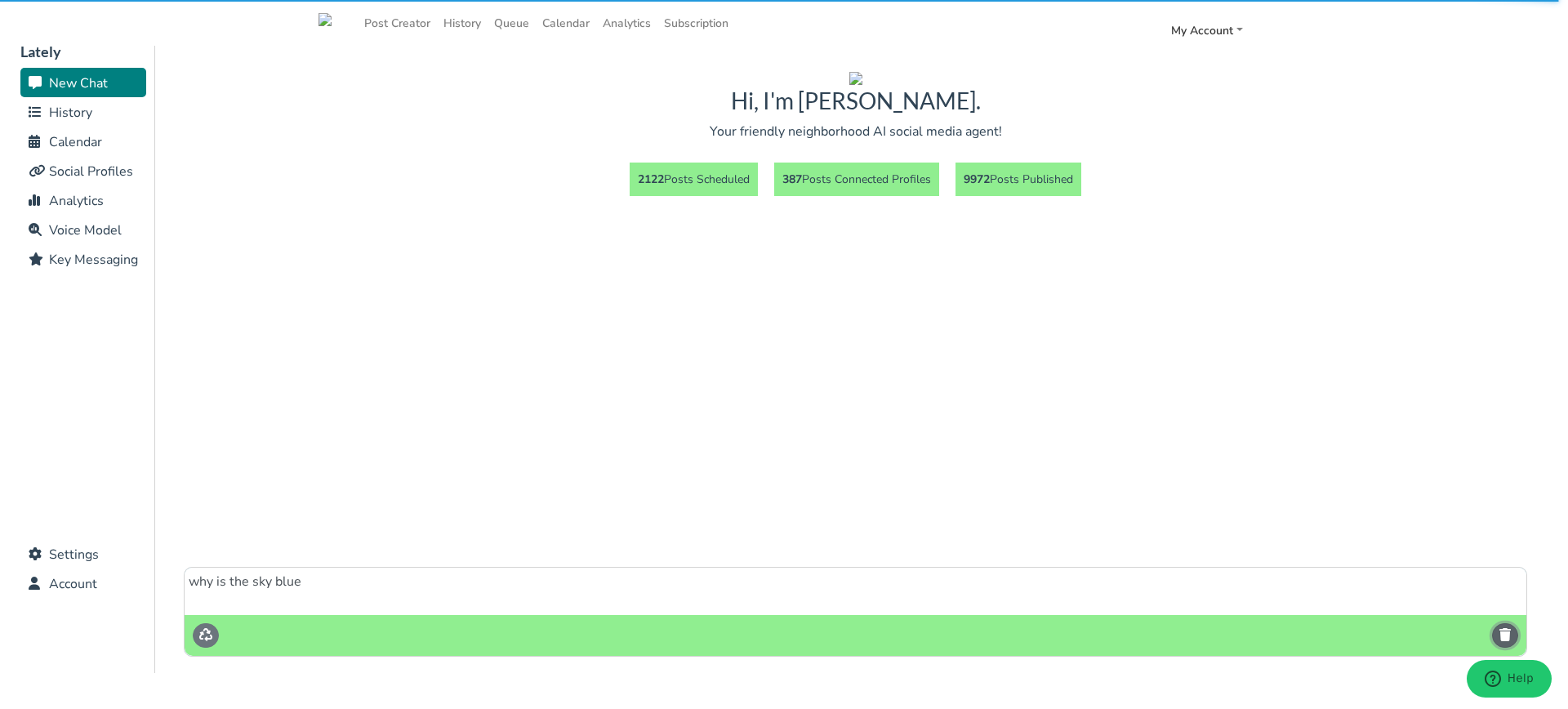 scroll, scrollTop: 0, scrollLeft: 0, axis: both 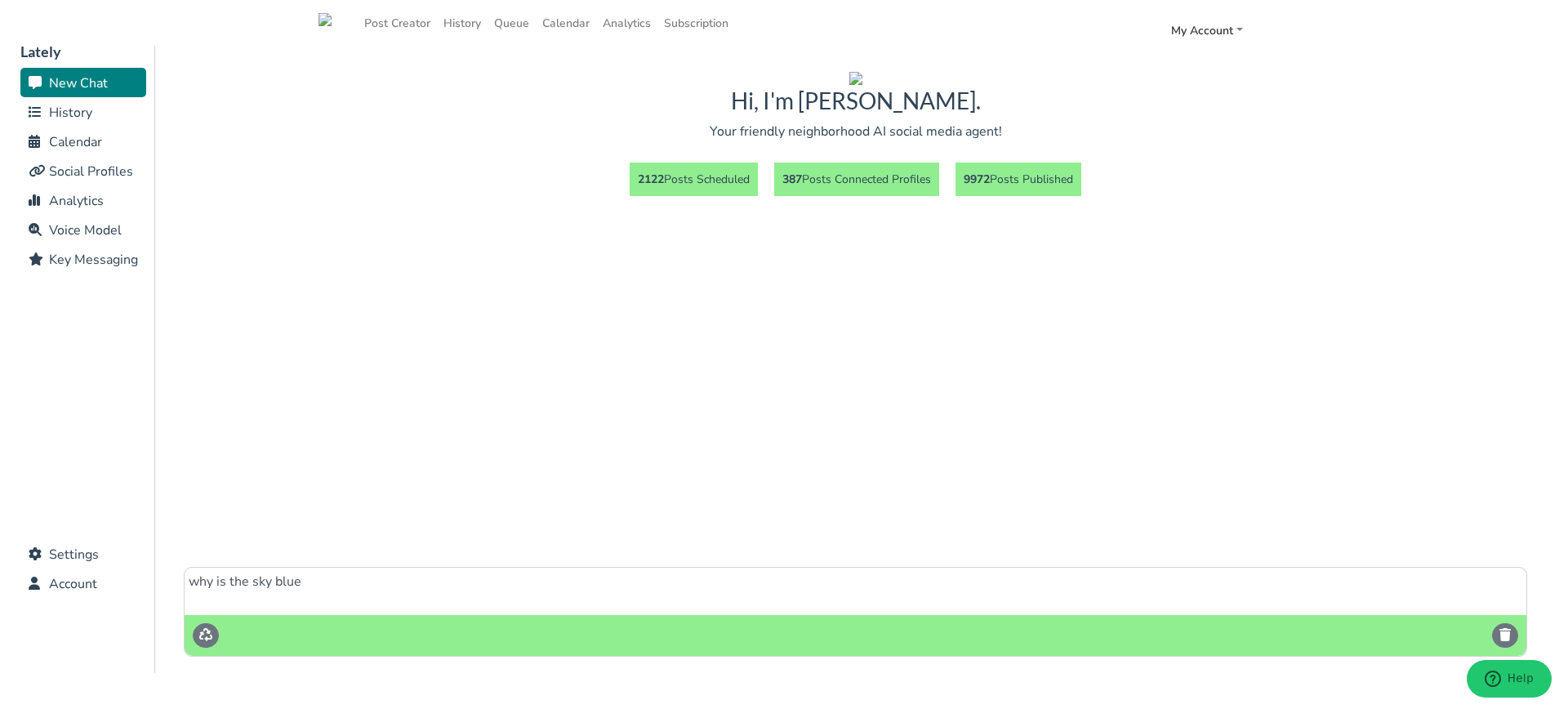 drag, startPoint x: 437, startPoint y: 586, endPoint x: 357, endPoint y: 597, distance: 80.75271 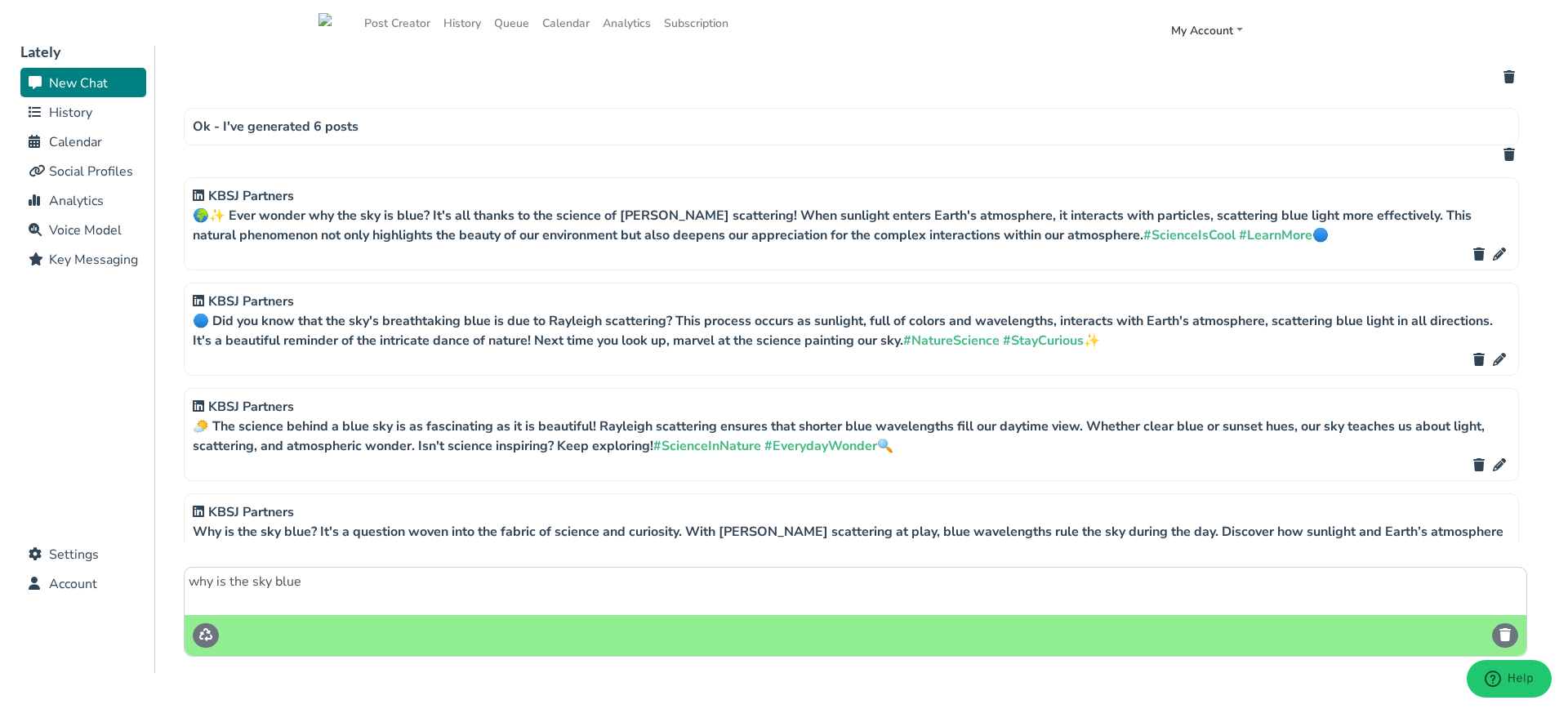 scroll, scrollTop: 49, scrollLeft: 0, axis: vertical 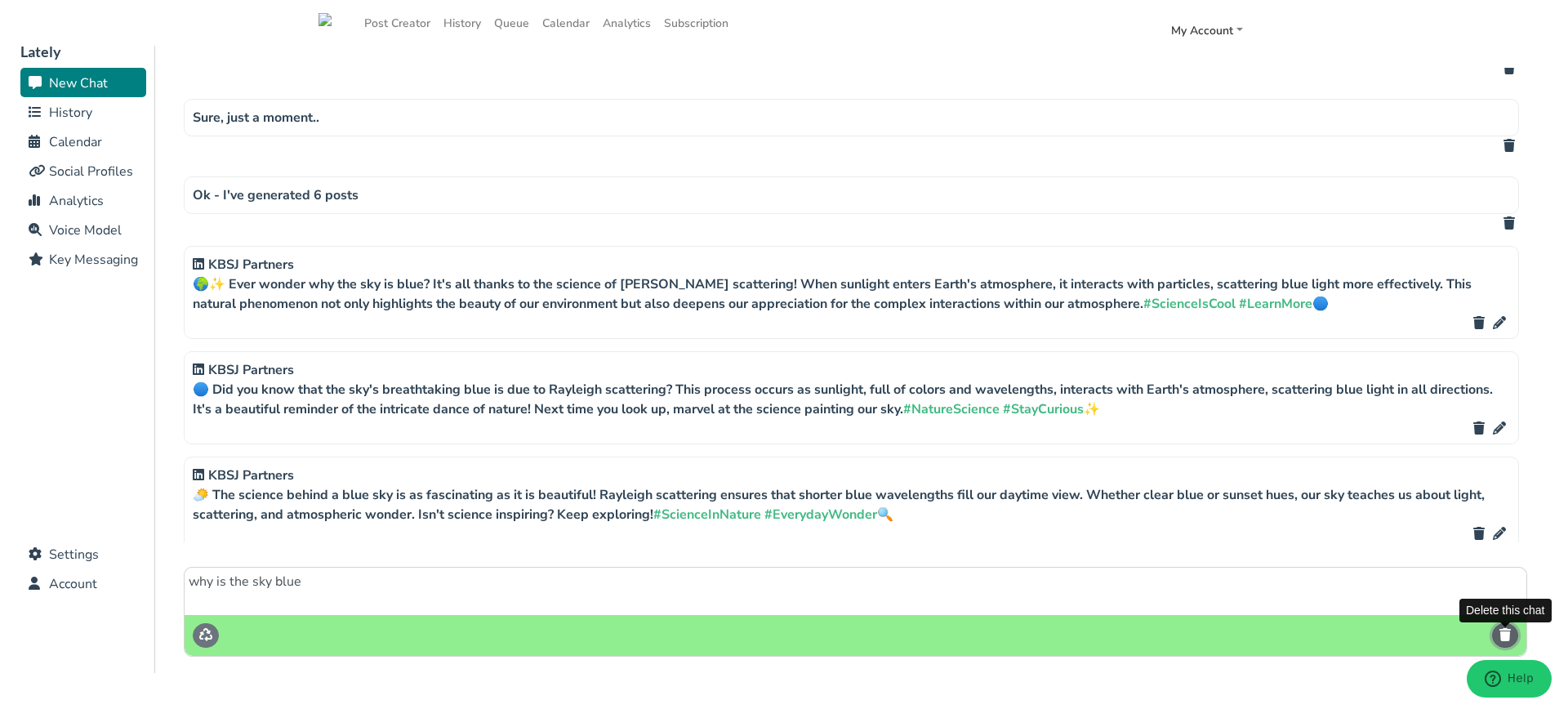 click at bounding box center (1505, 635) 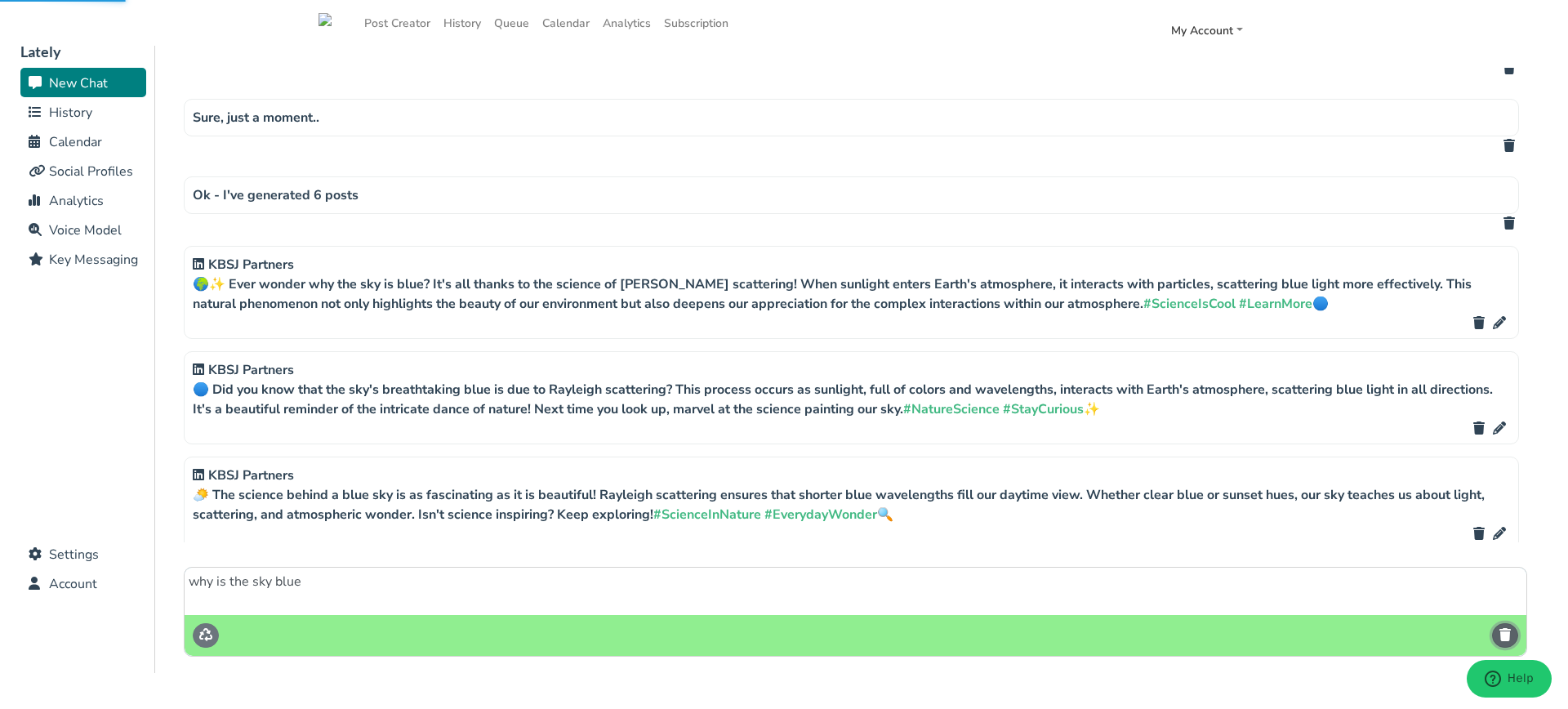 scroll, scrollTop: 0, scrollLeft: 0, axis: both 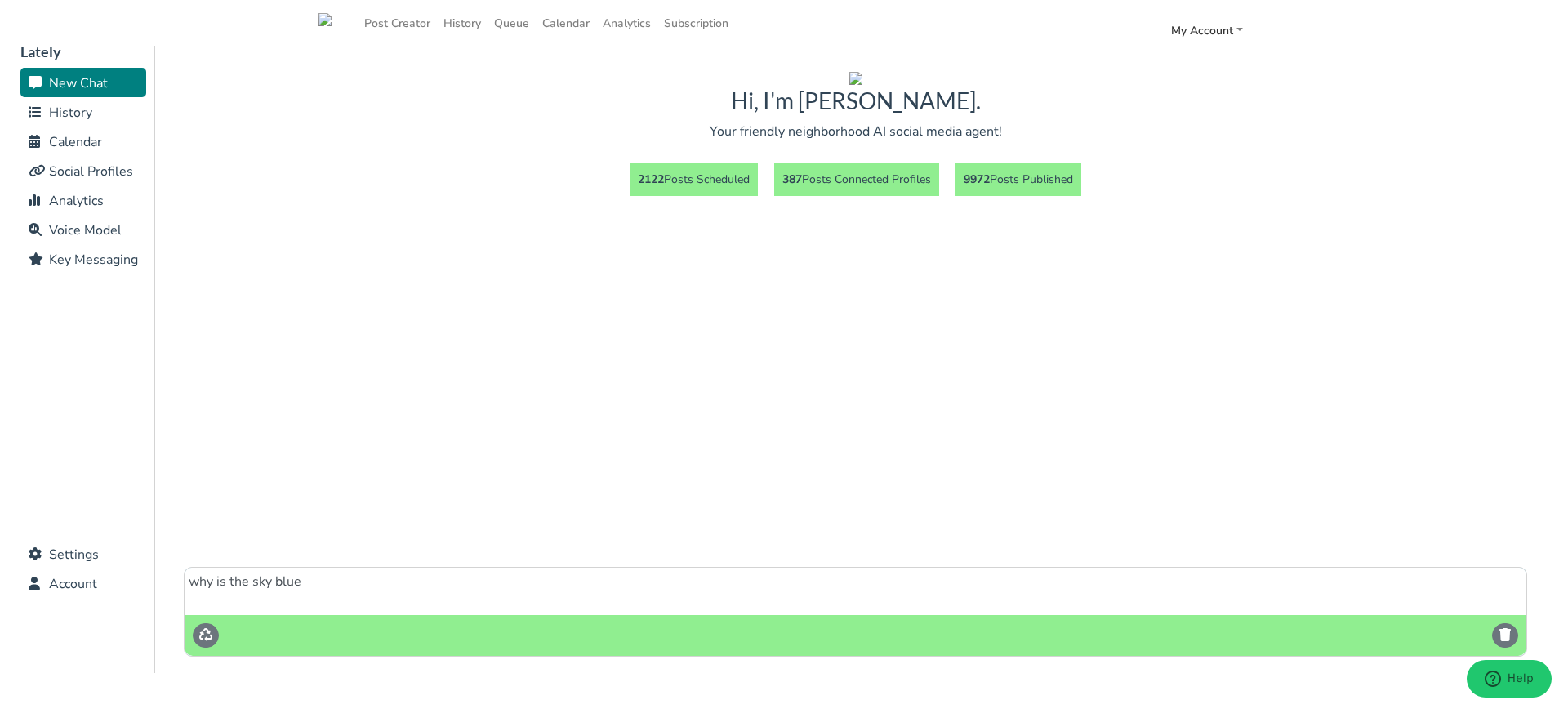 click on "History" at bounding box center [70, 113] 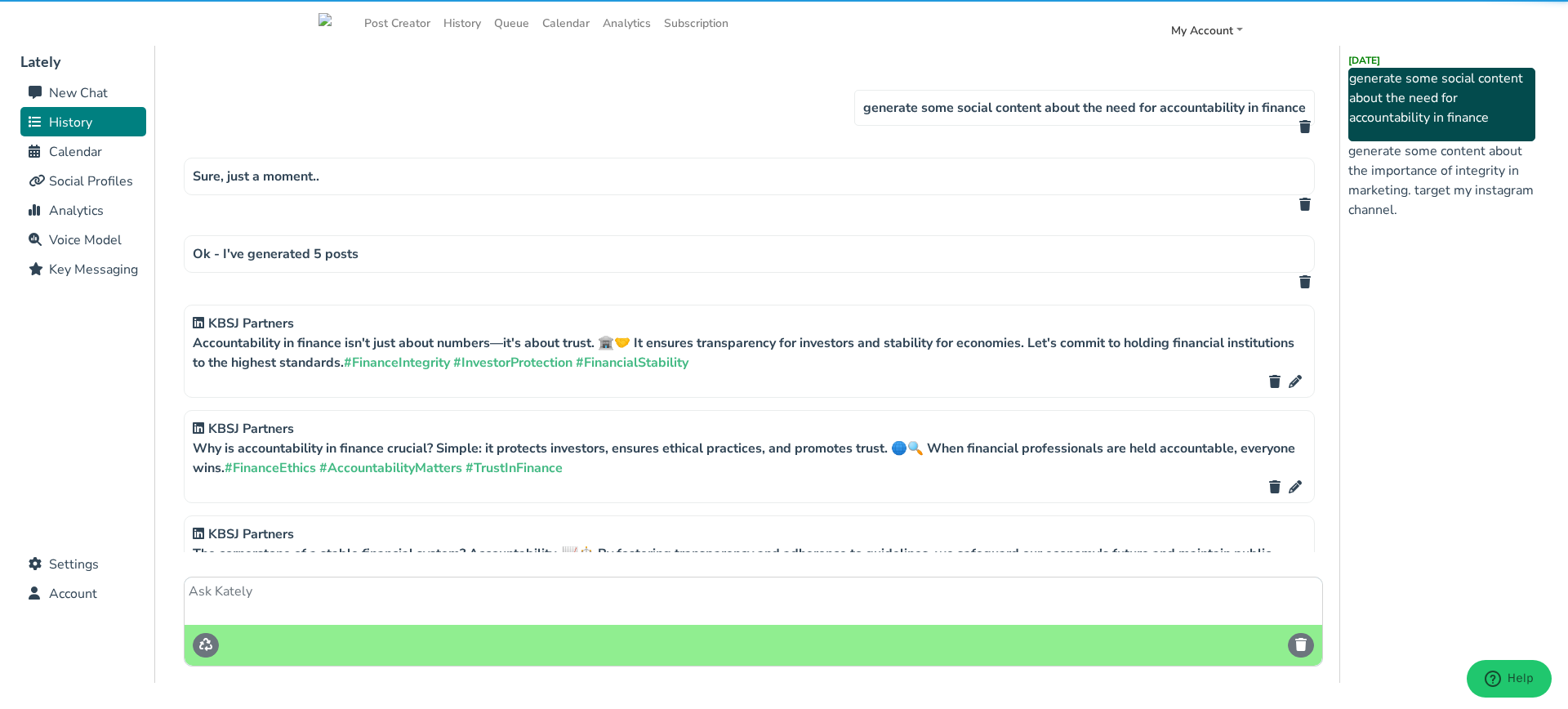 scroll, scrollTop: 5, scrollLeft: 0, axis: vertical 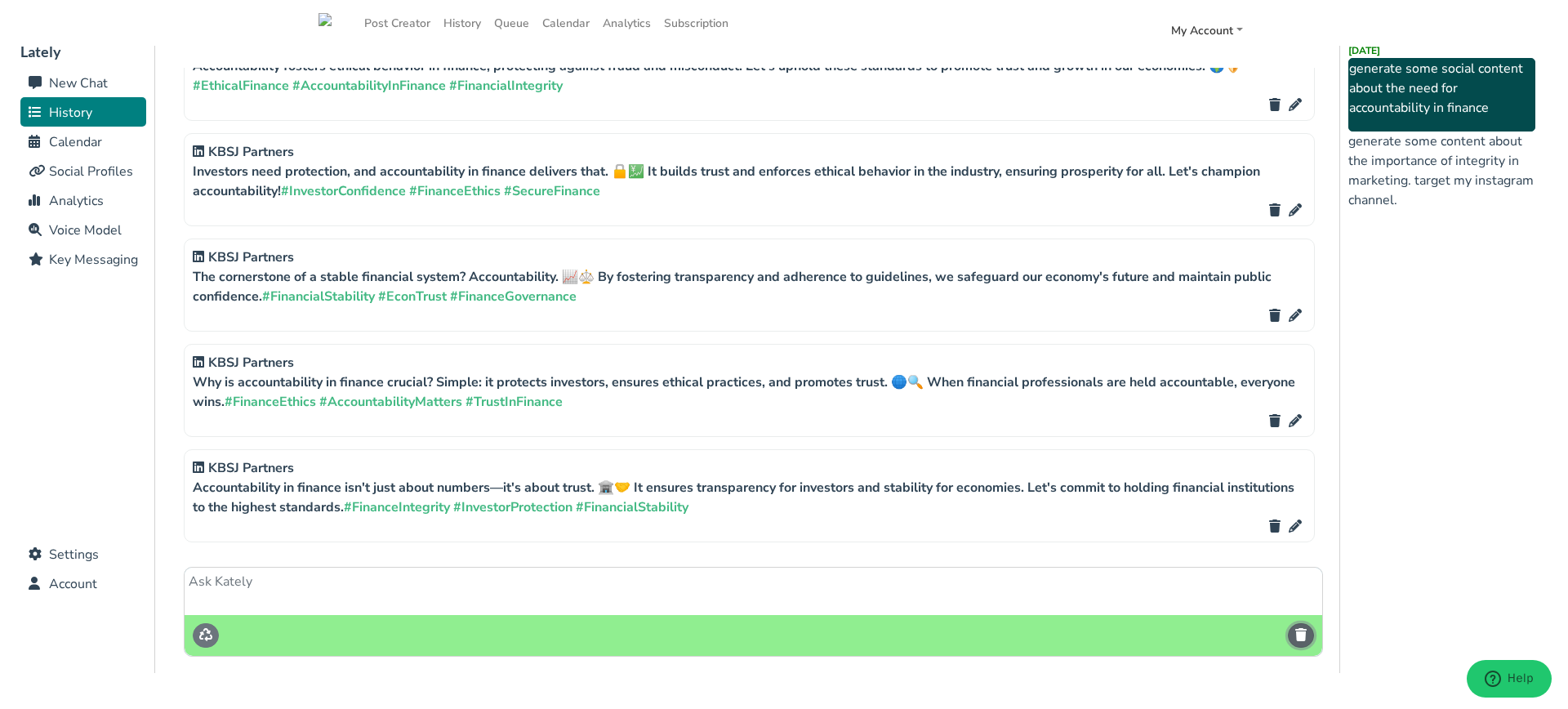 click at bounding box center [1301, 635] 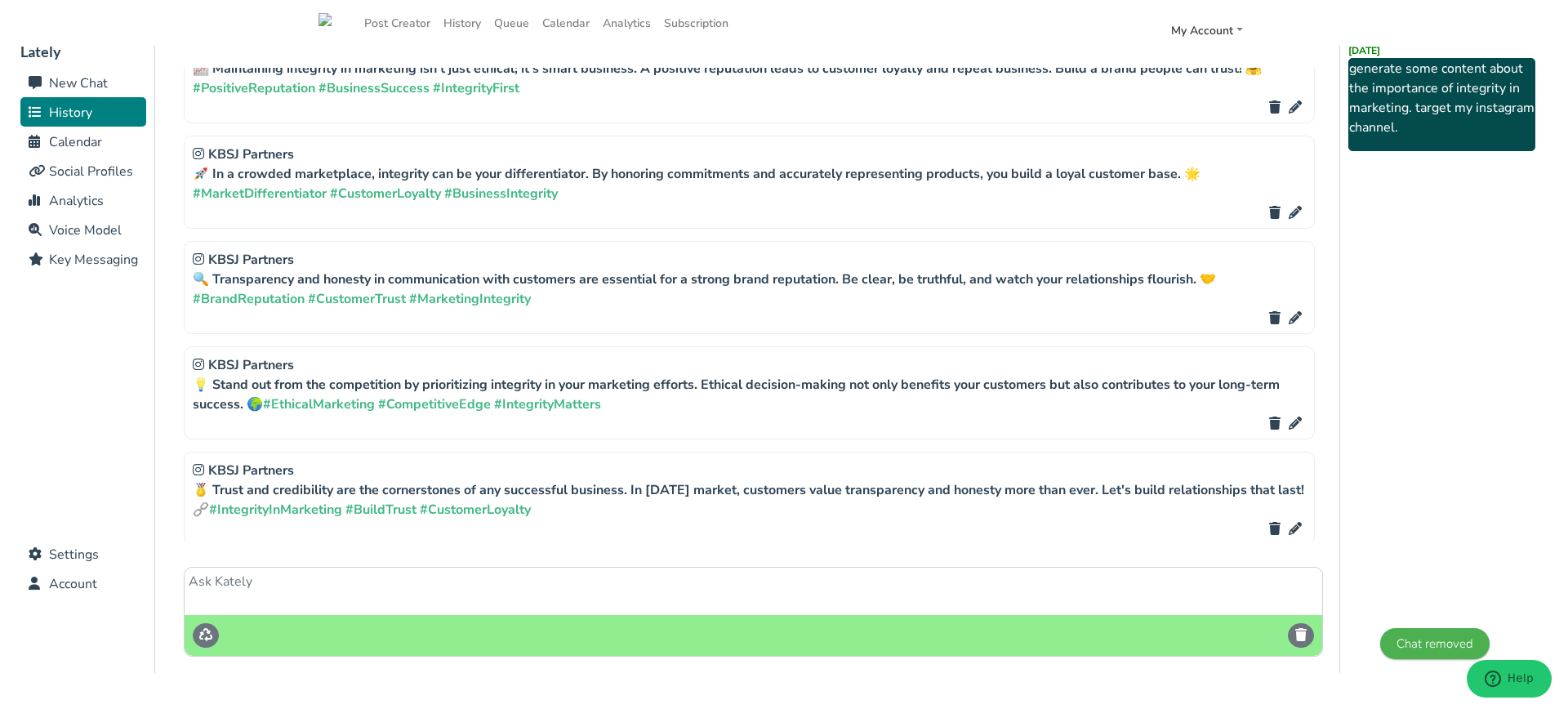 scroll, scrollTop: 7089, scrollLeft: 0, axis: vertical 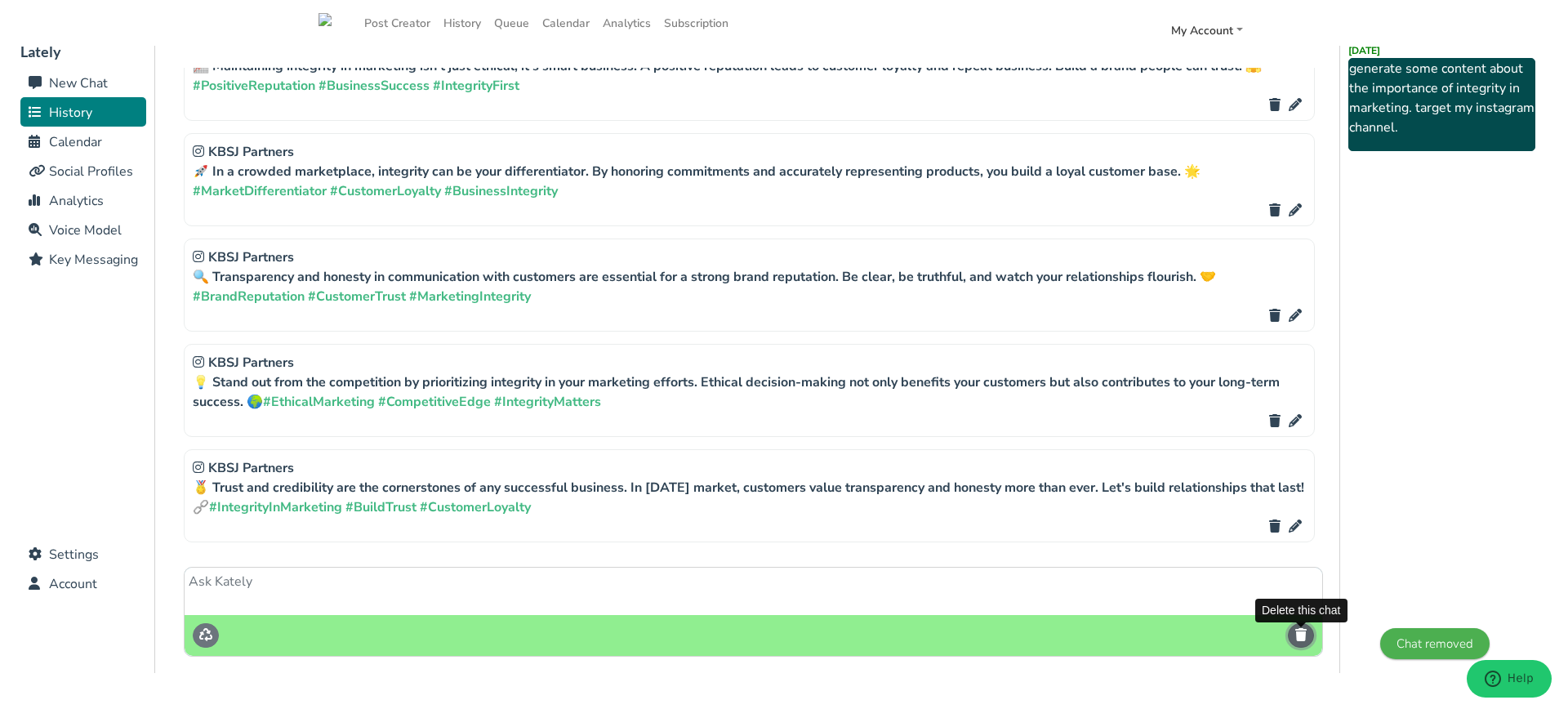click at bounding box center (1301, 635) 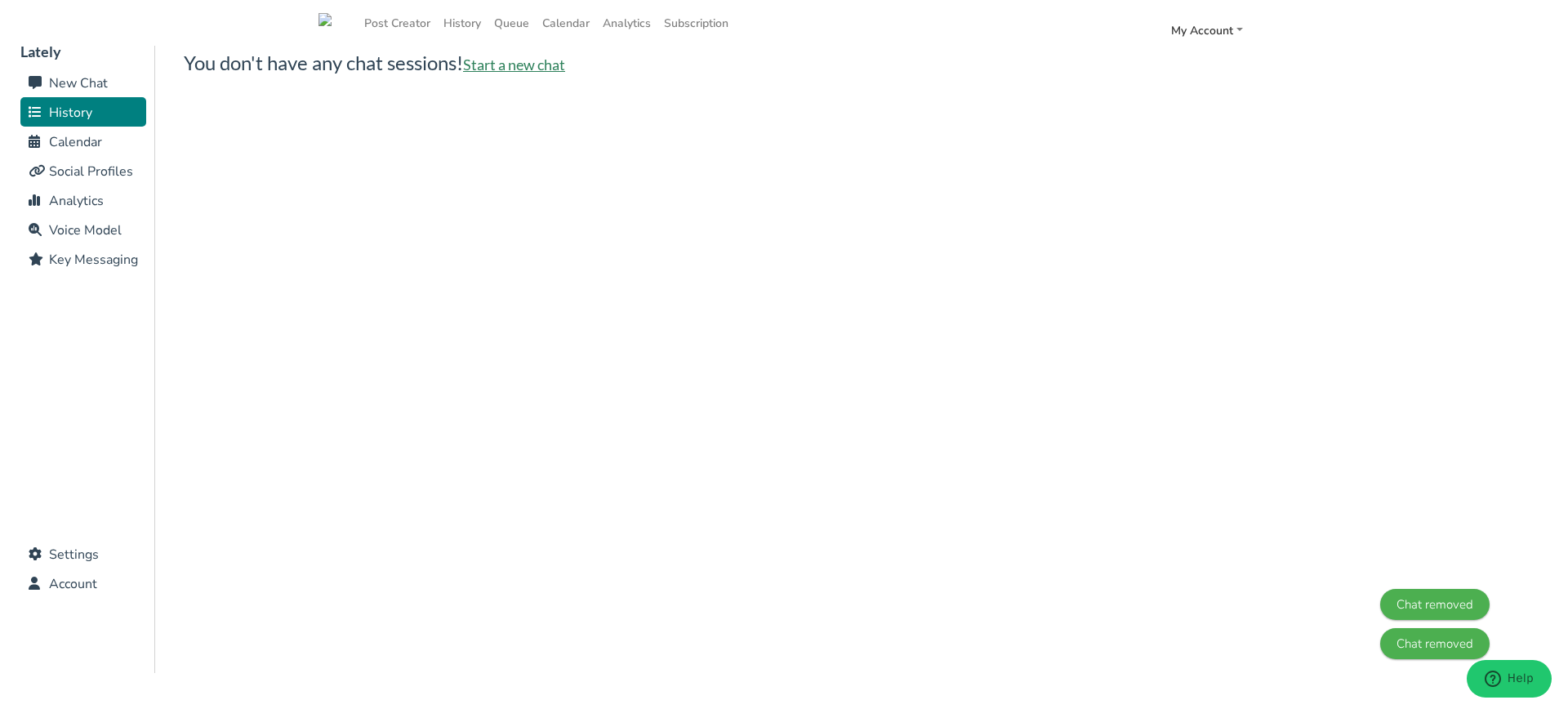 click on "Start a new chat" at bounding box center (514, 65) 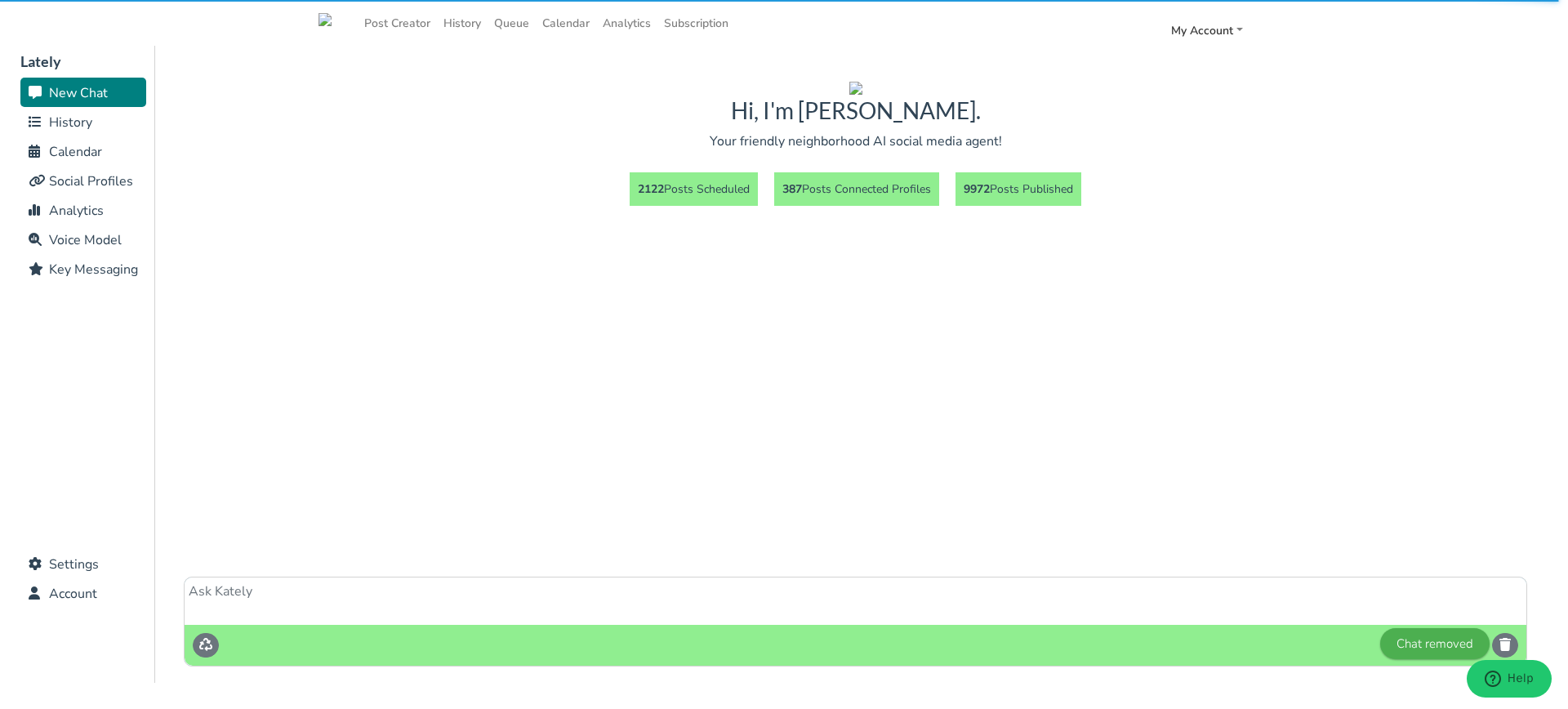 click at bounding box center [855, 601] 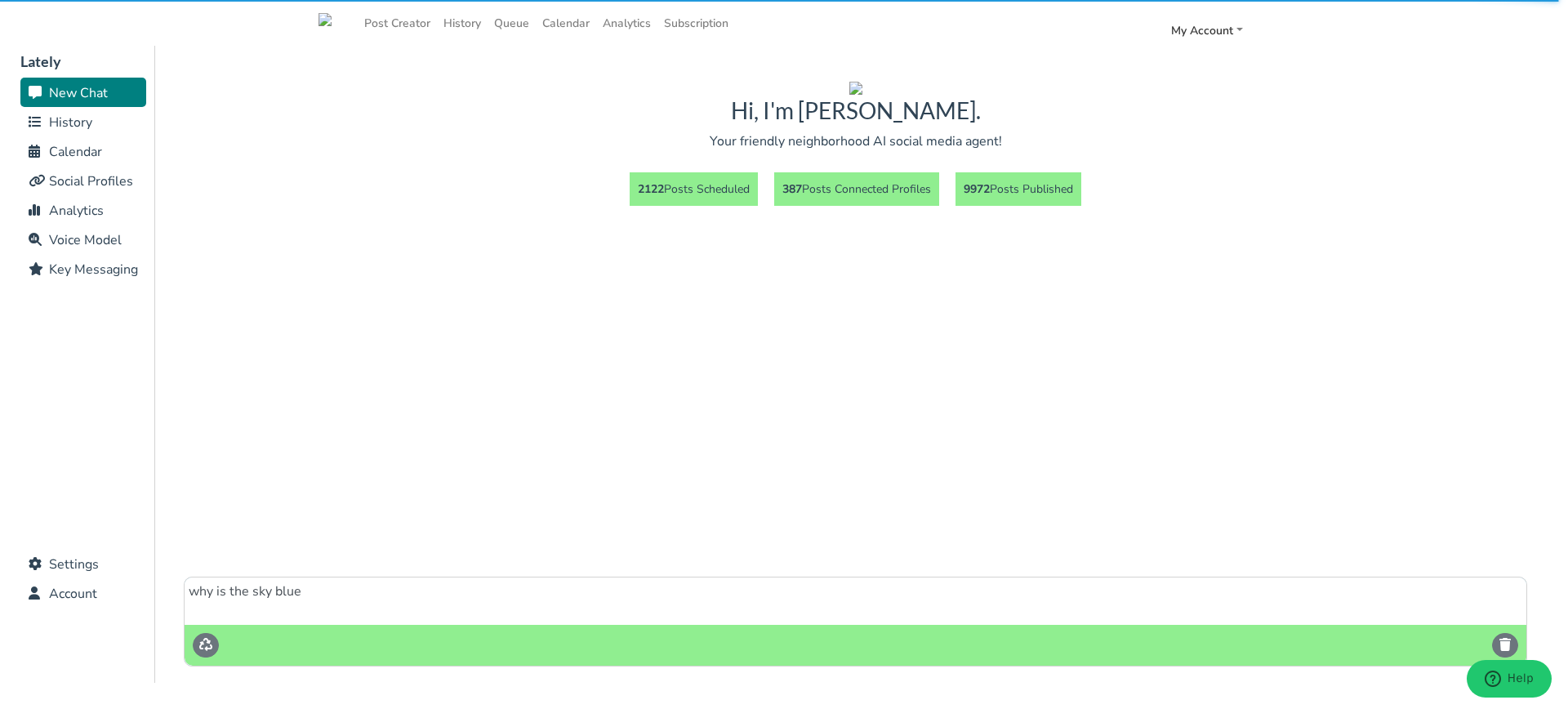 type on "why is the sky blue" 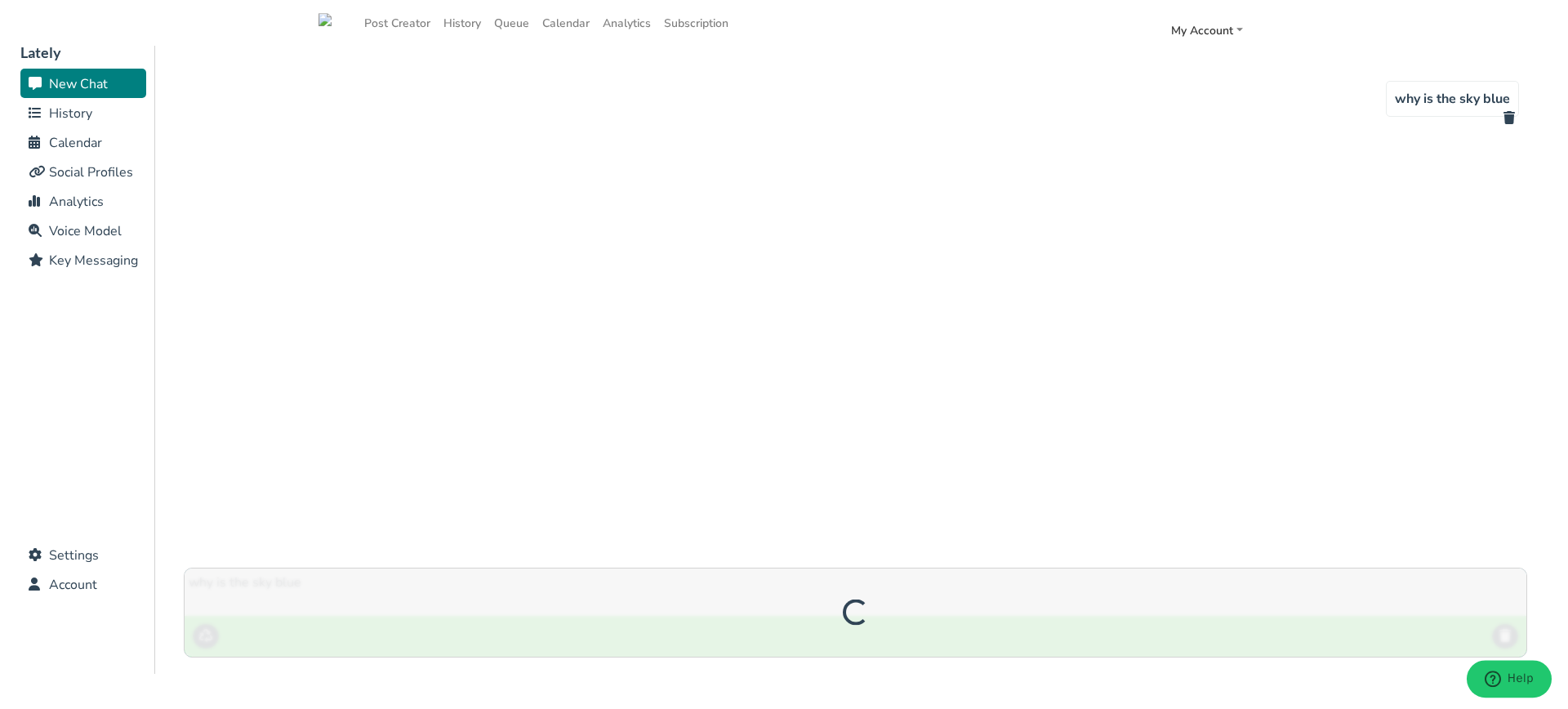 scroll, scrollTop: 10, scrollLeft: 0, axis: vertical 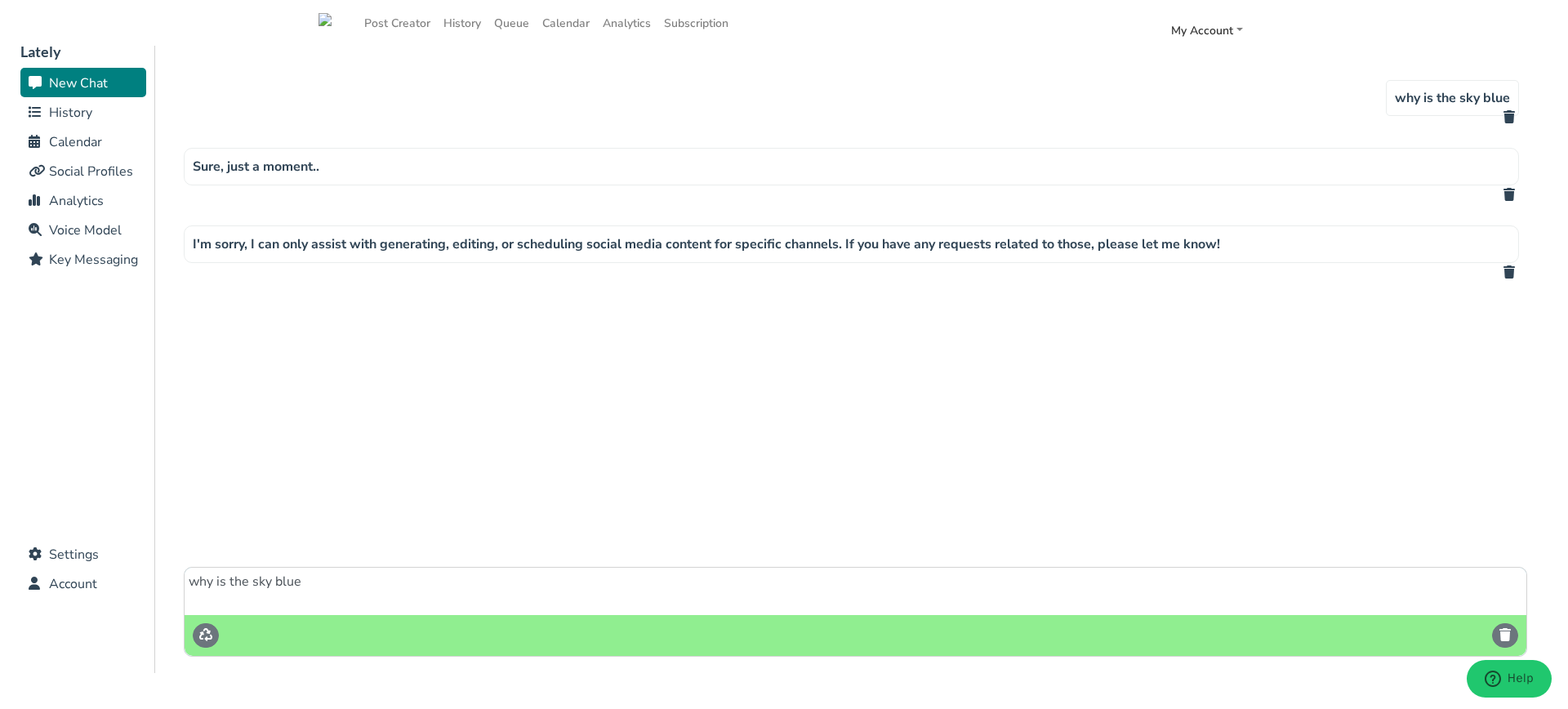 click on "why is the sky blue" at bounding box center [855, 591] 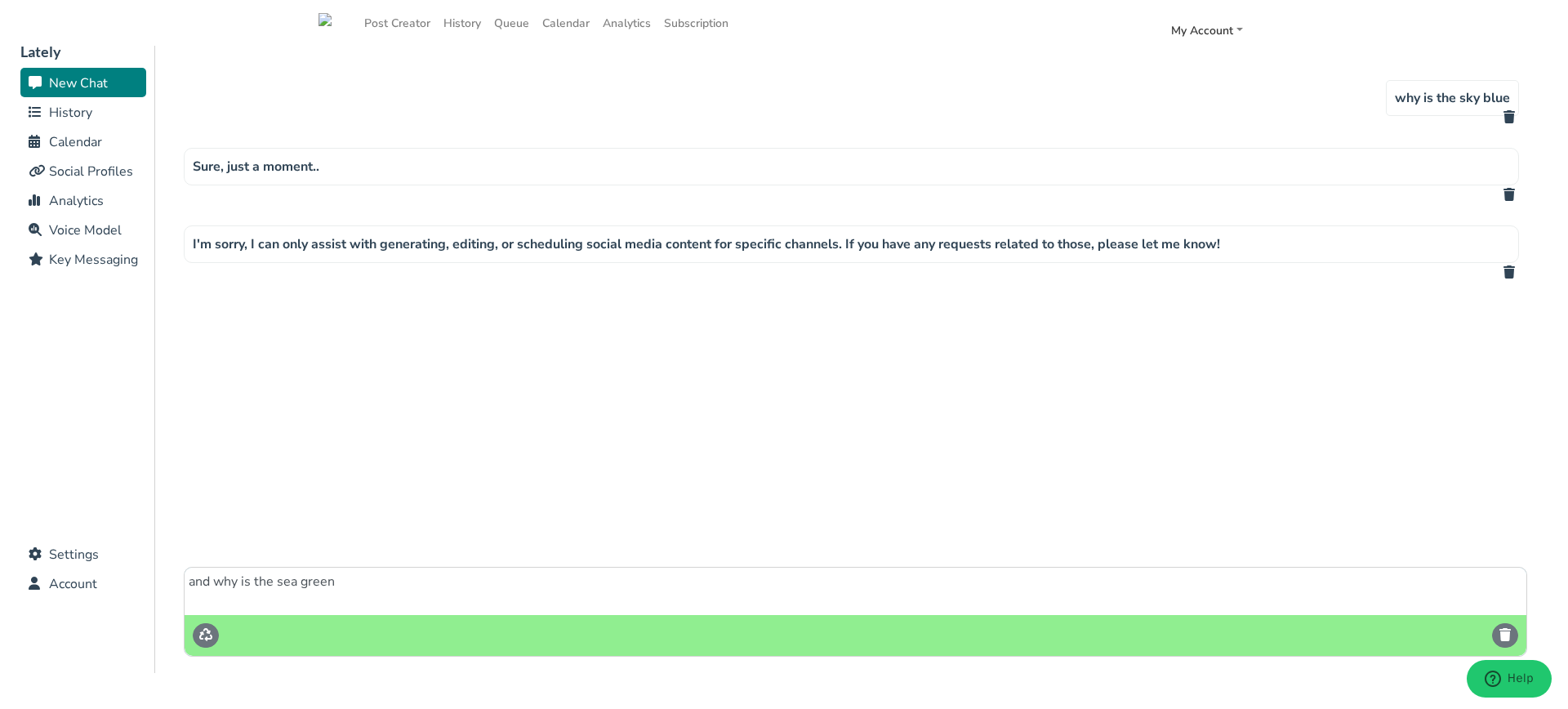 type on "and why is the sea green" 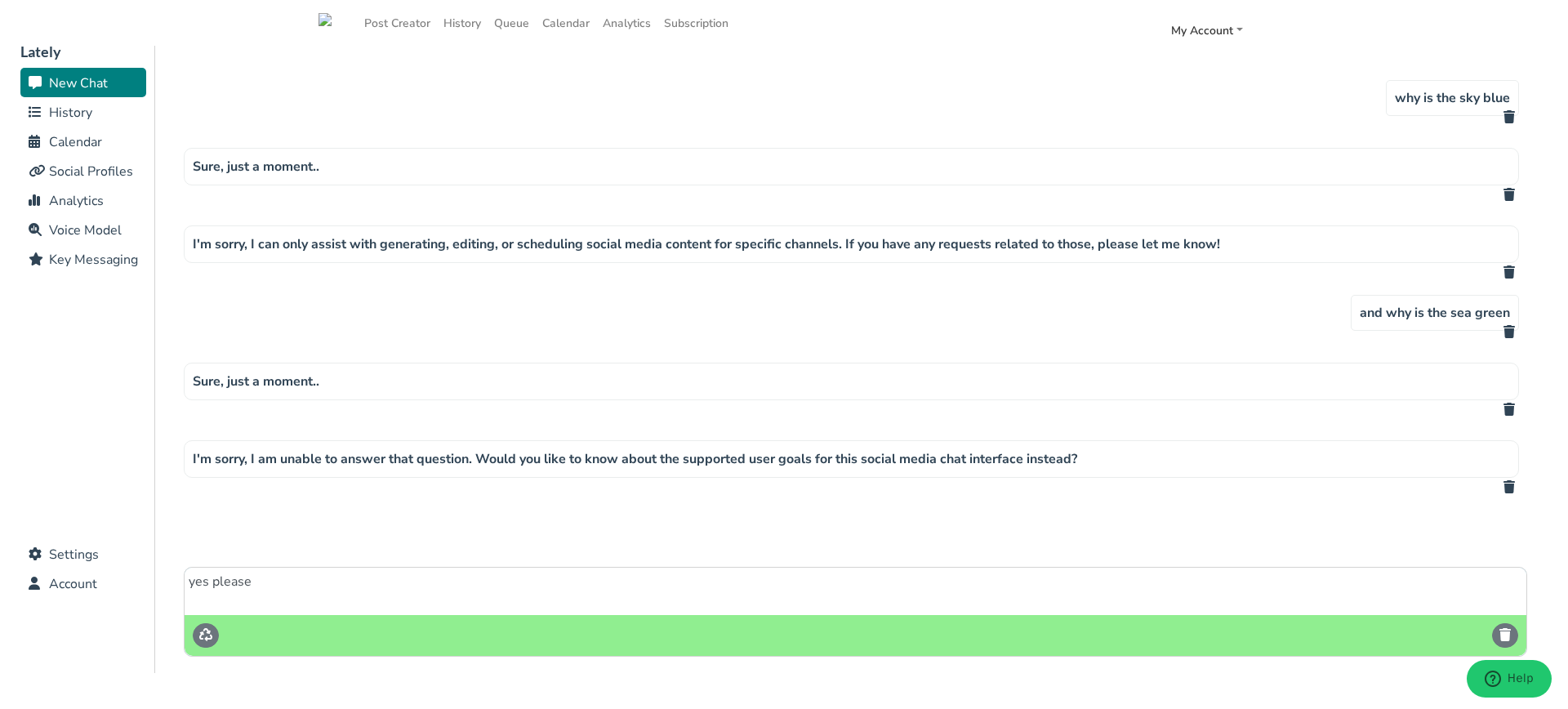 type on "yes please" 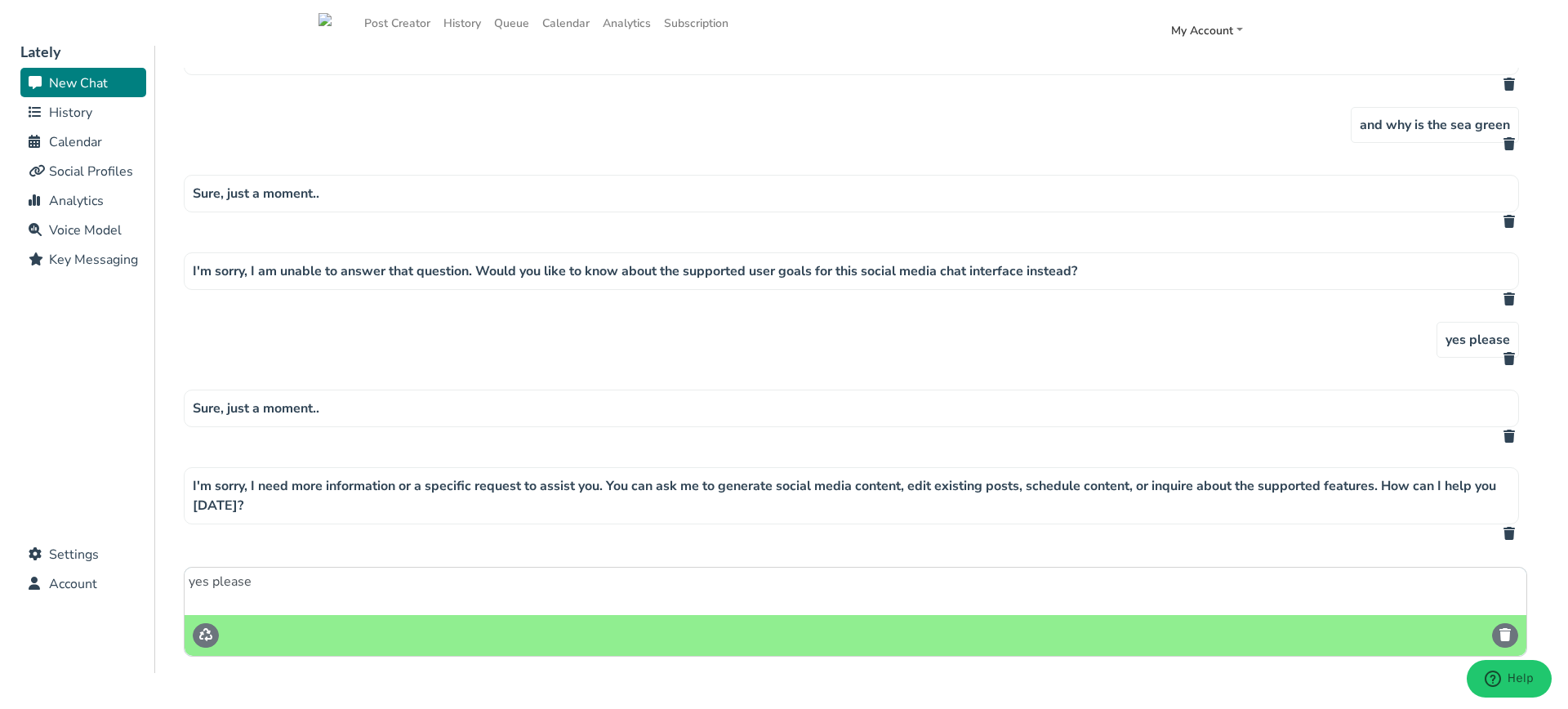 scroll, scrollTop: 190, scrollLeft: 0, axis: vertical 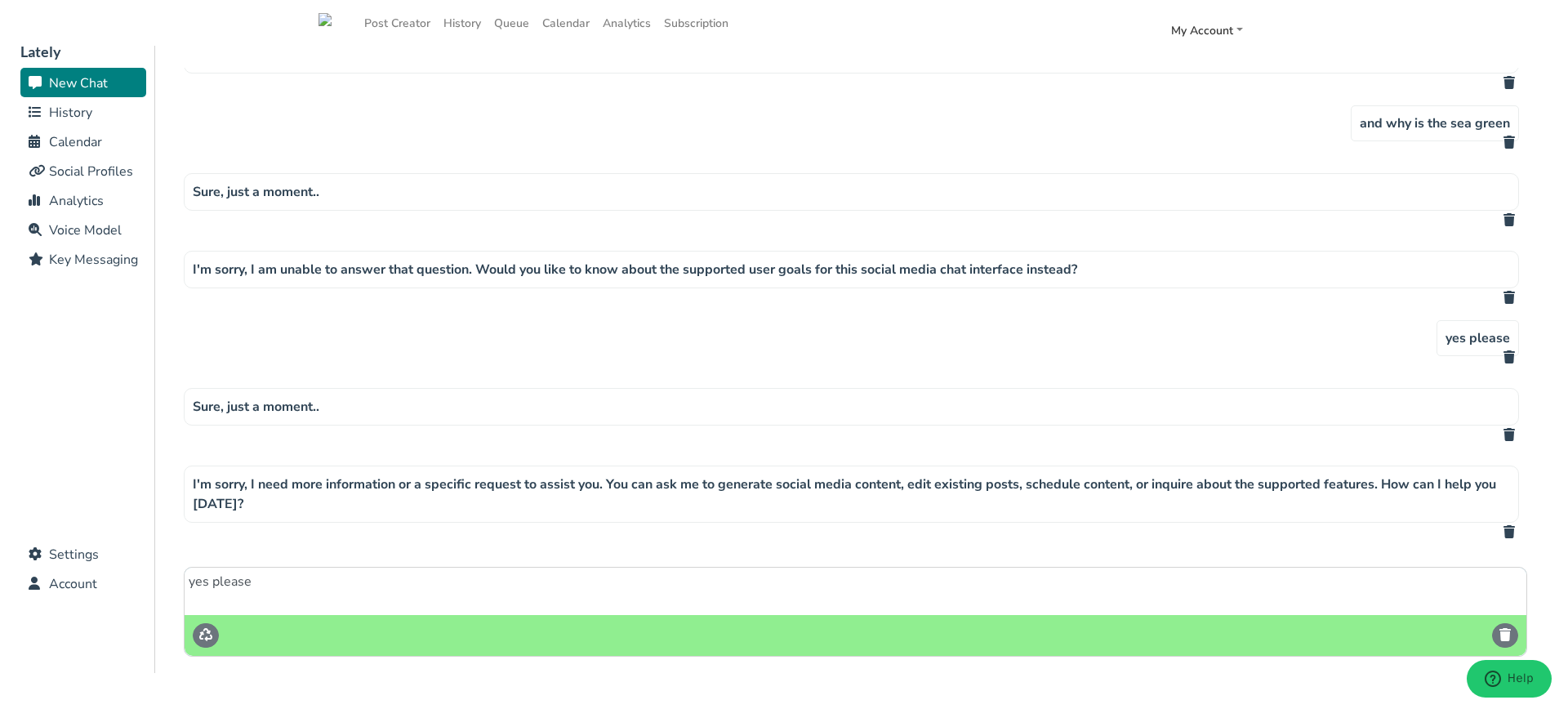click on "yes please" at bounding box center (855, 591) 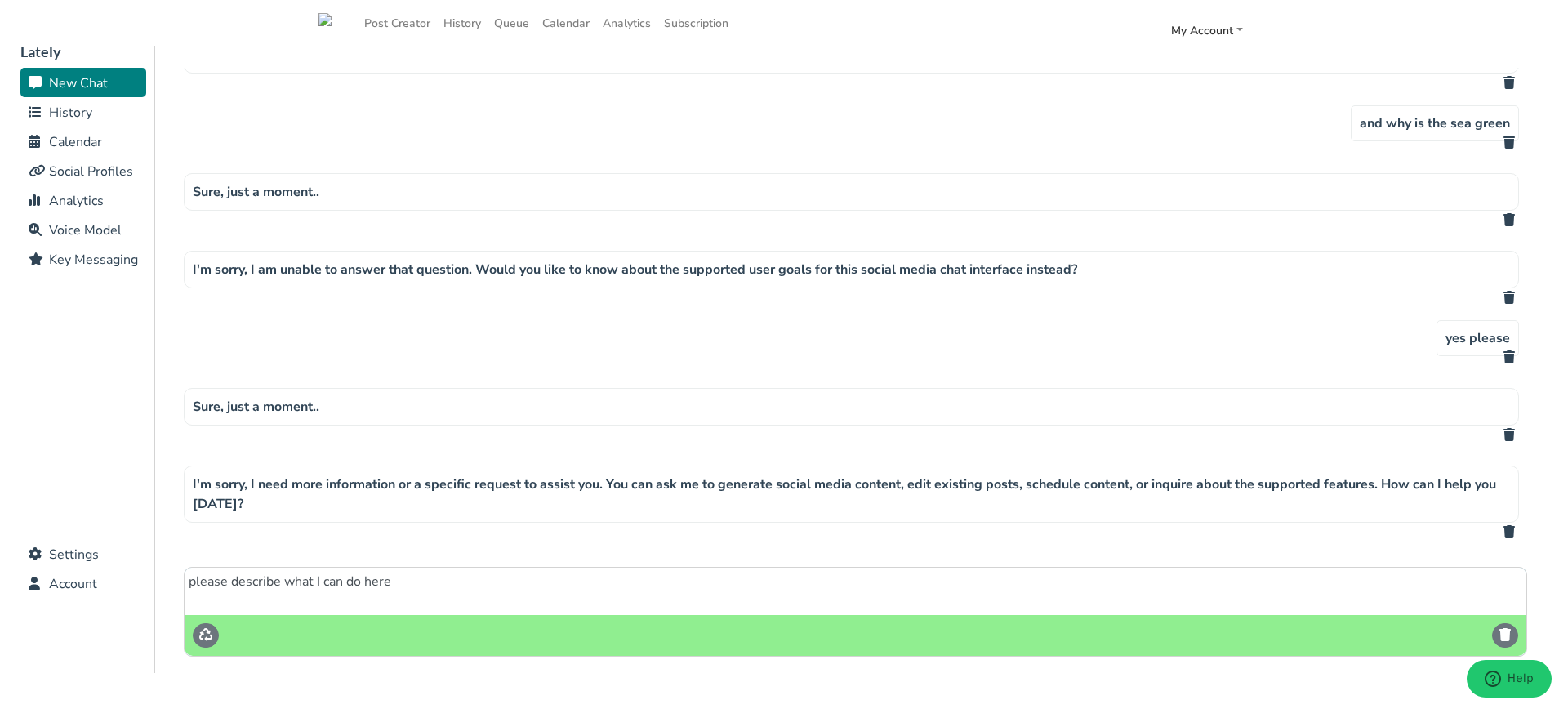 type on "please describe what I can do here" 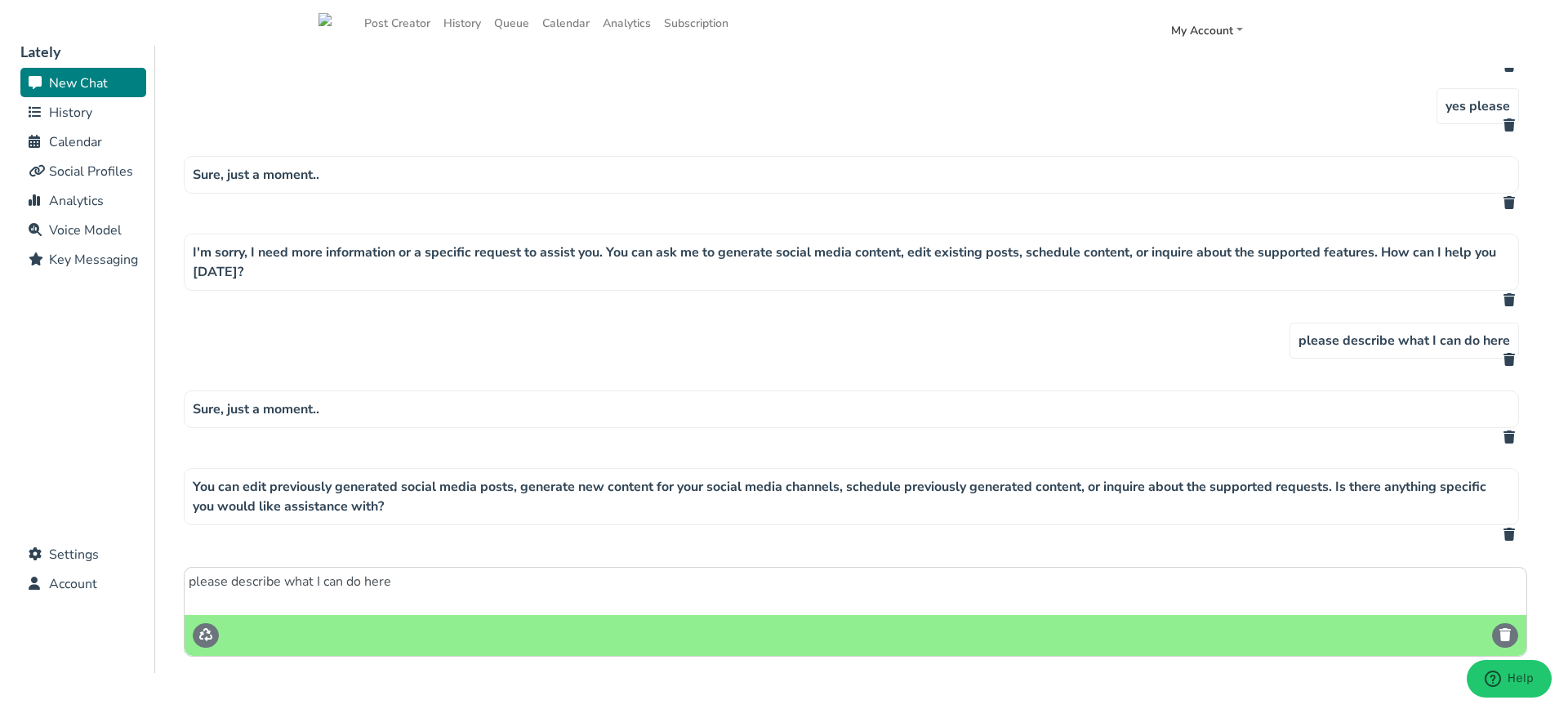 scroll, scrollTop: 424, scrollLeft: 0, axis: vertical 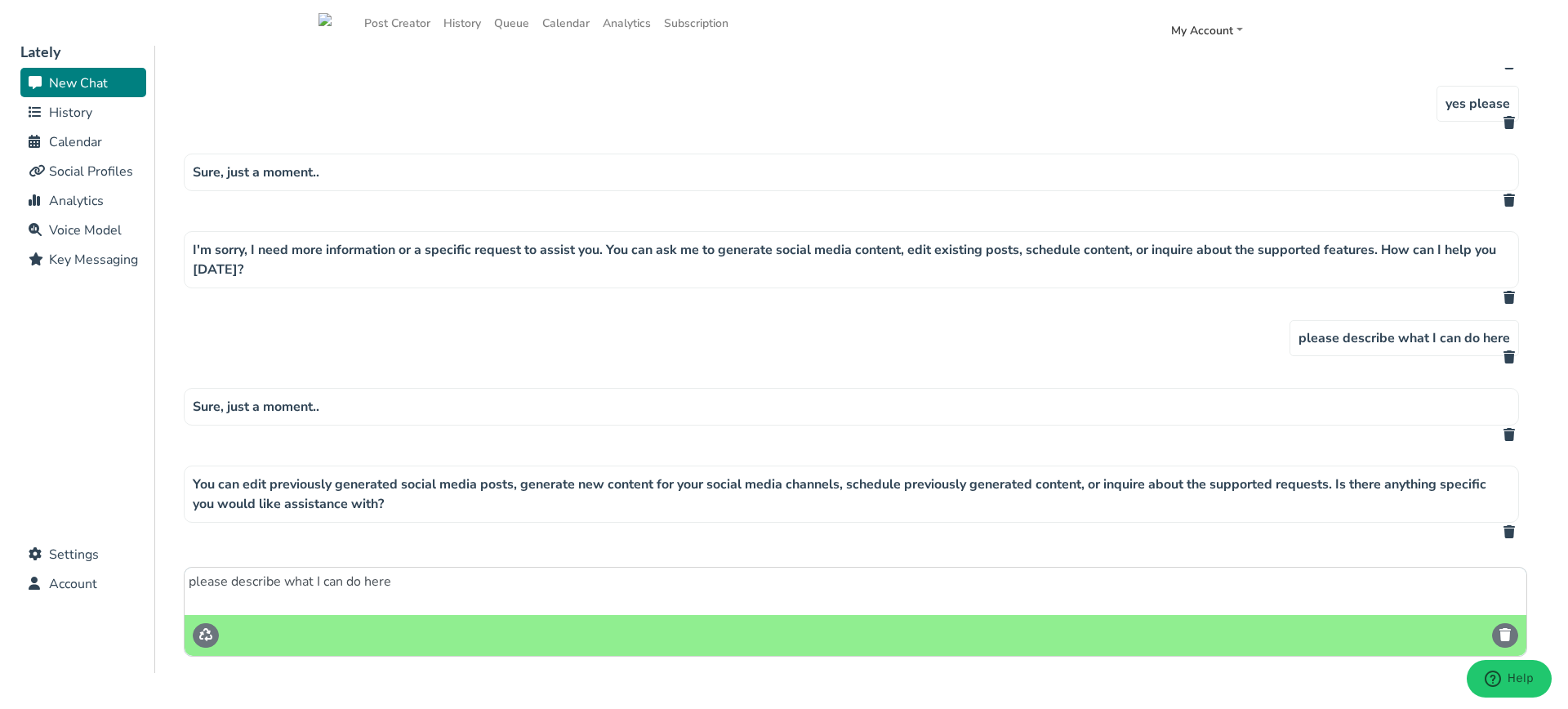 click on "please describe what I can do here" at bounding box center [855, 591] 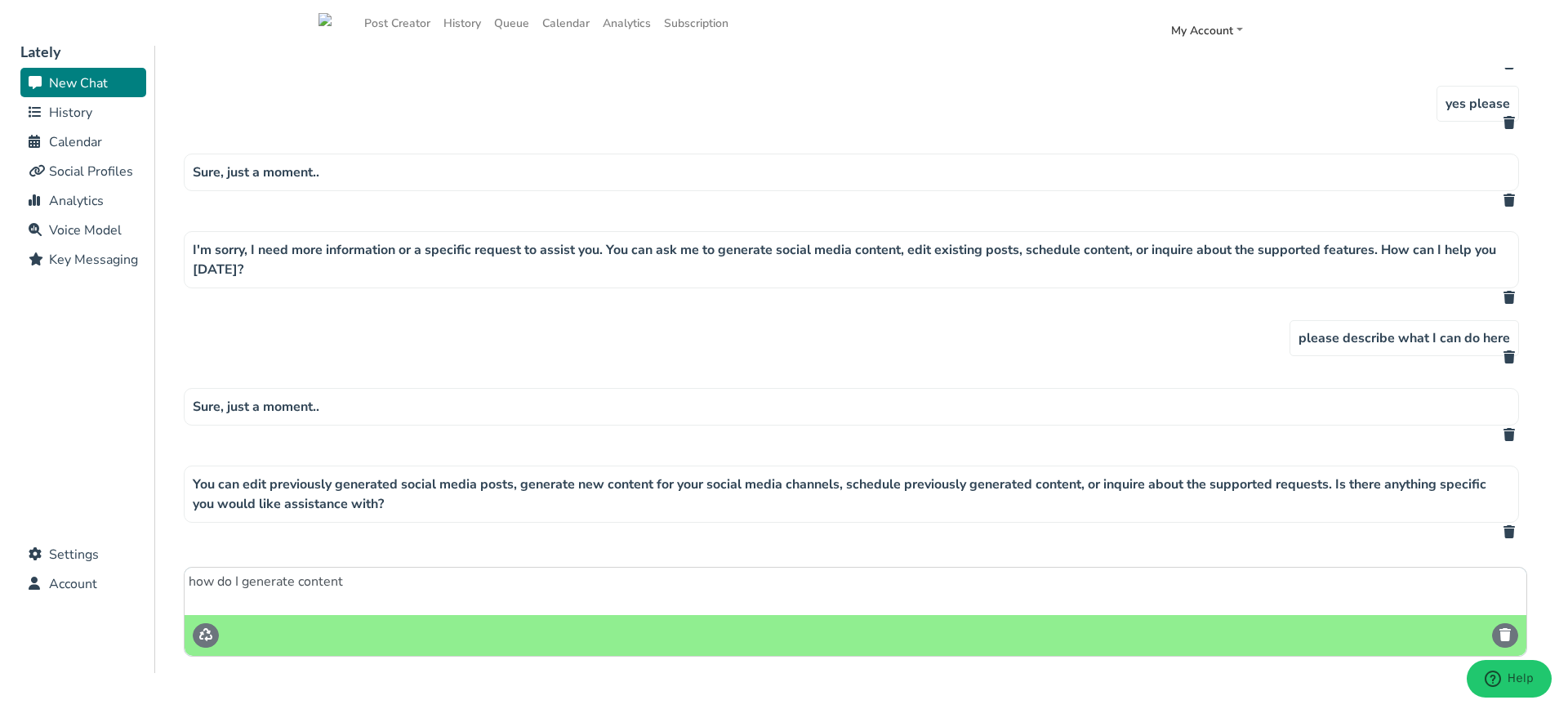 type on "how do I generate content" 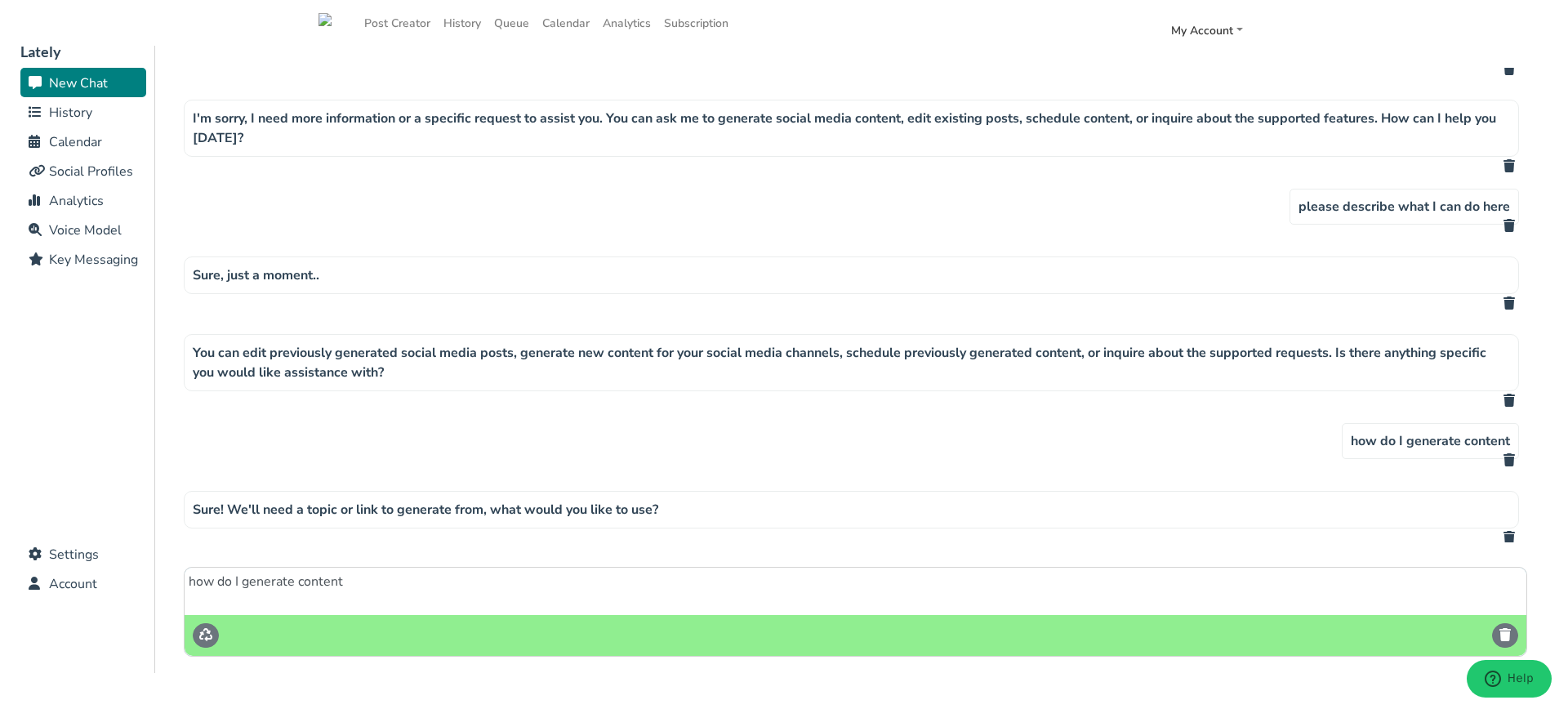 scroll, scrollTop: 561, scrollLeft: 0, axis: vertical 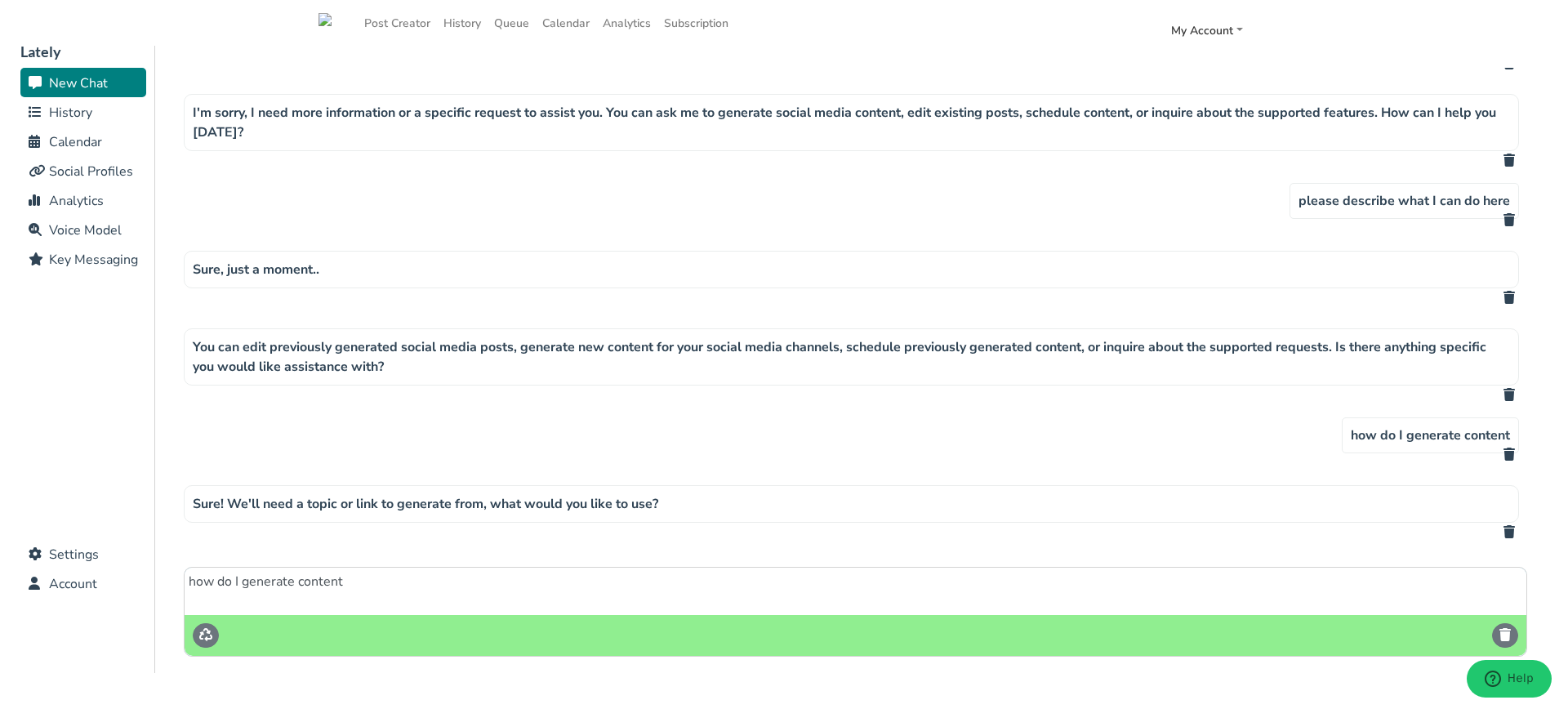 click on "how do I generate content" at bounding box center (855, 591) 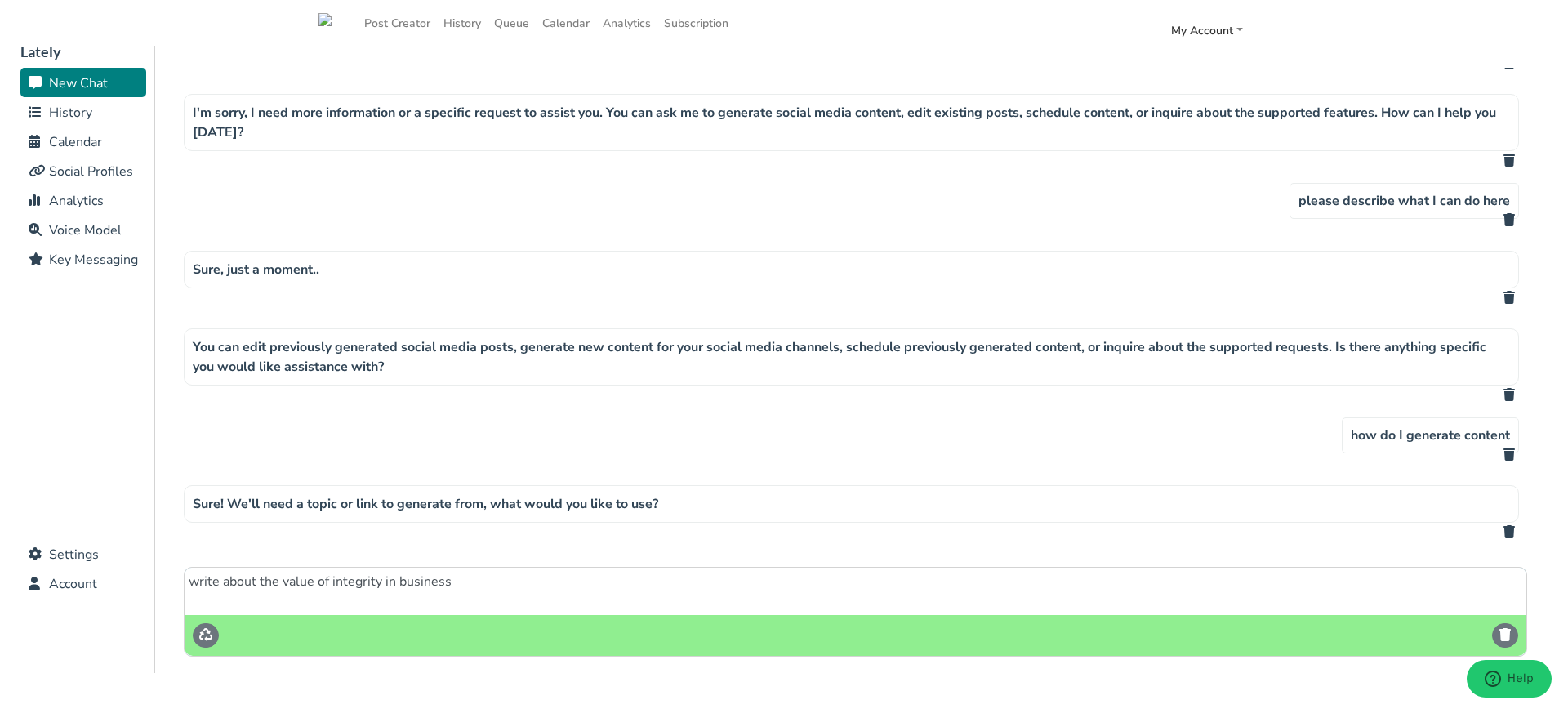 type on "write about the value of integrity in business" 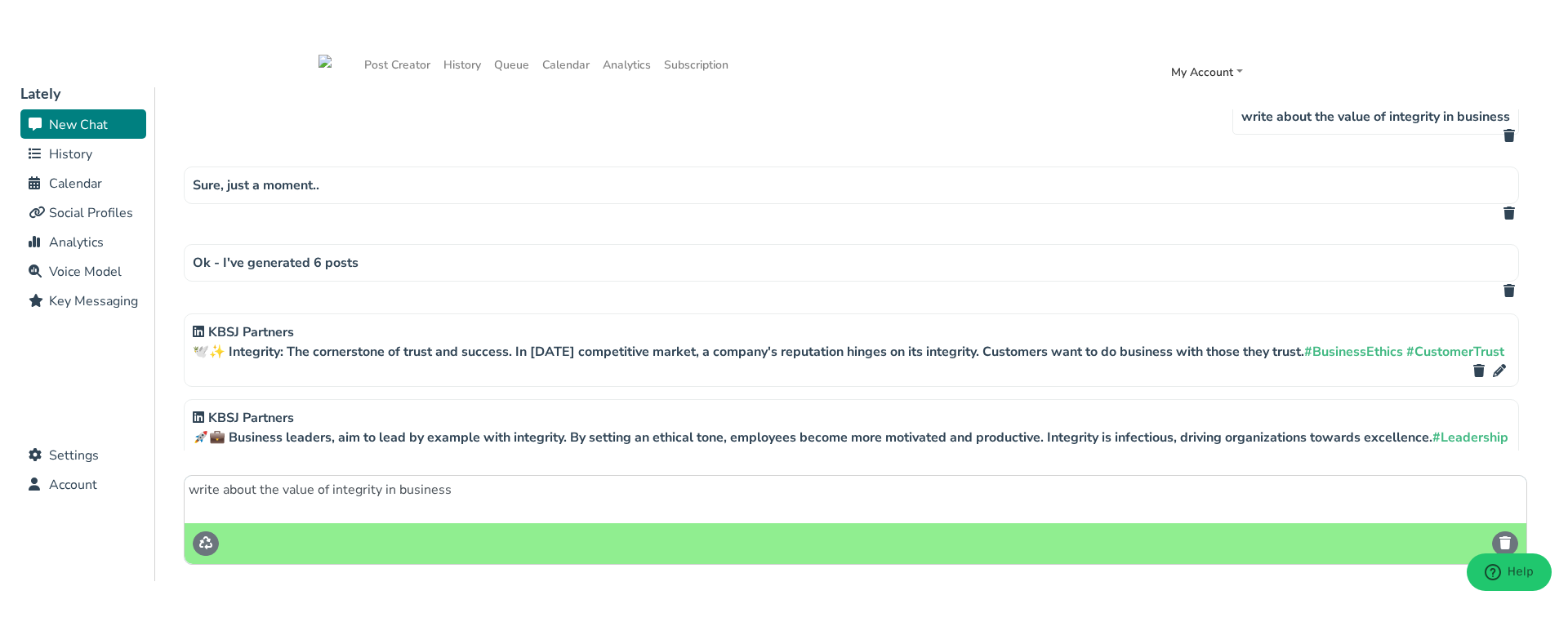 scroll, scrollTop: 976, scrollLeft: 0, axis: vertical 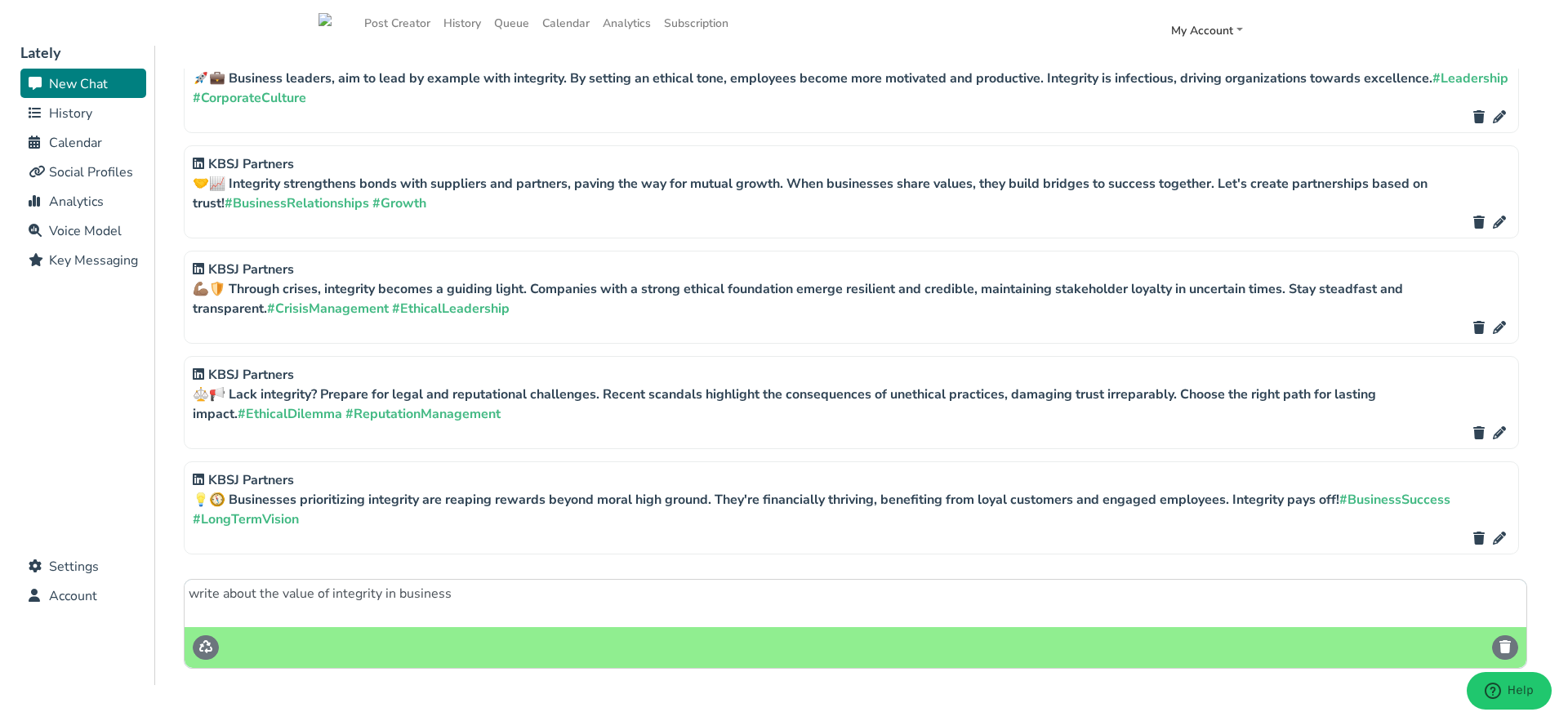 click on "write about the value of integrity in business" at bounding box center [855, 603] 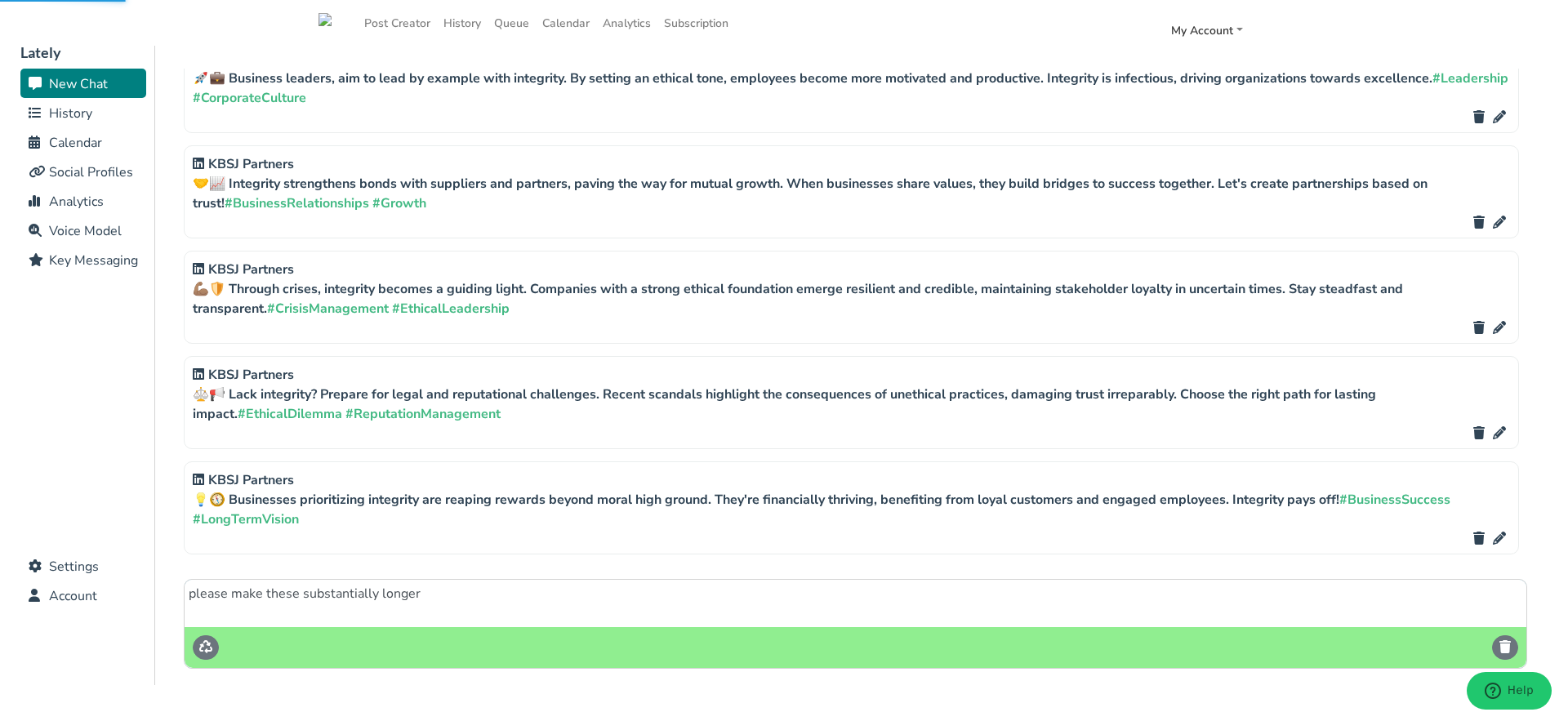 type on "please make these substantially longer" 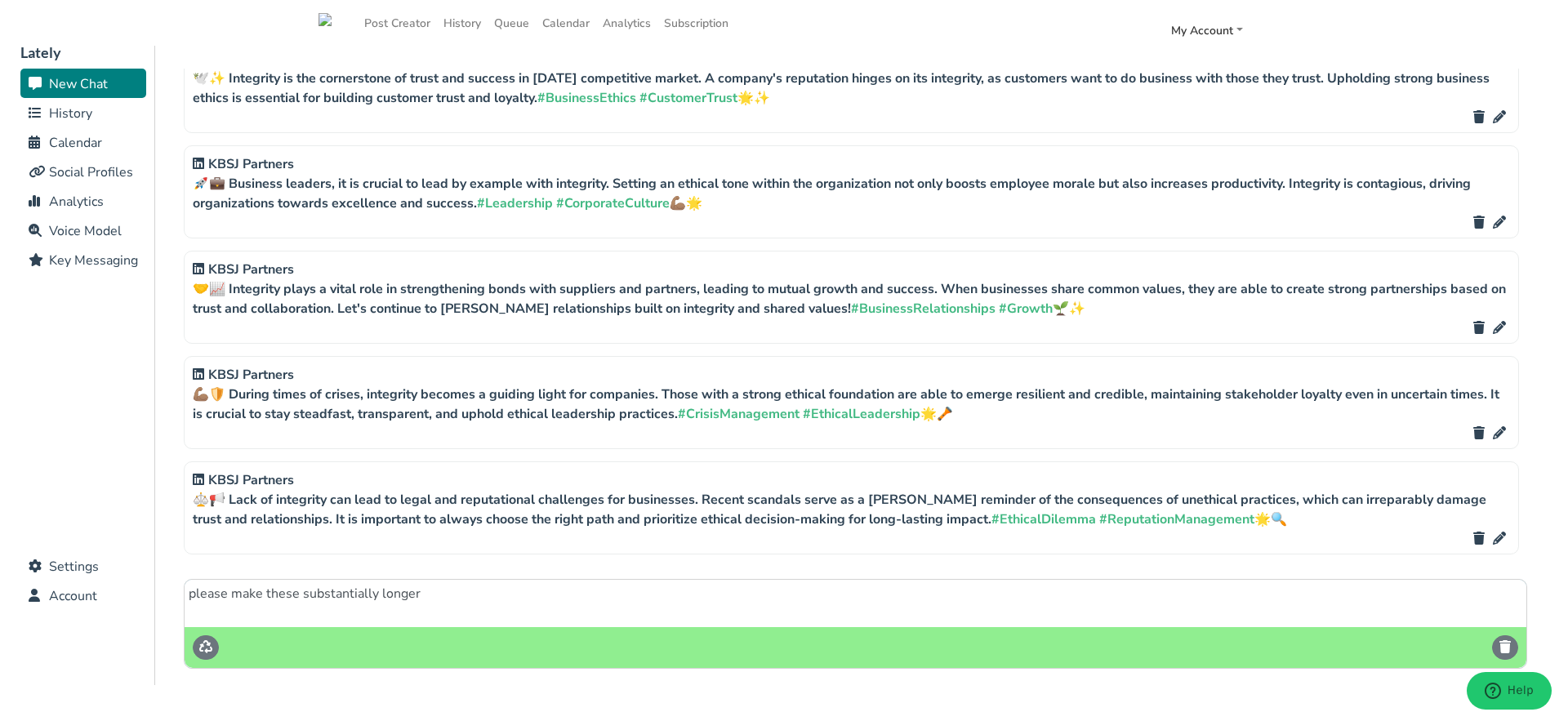 scroll, scrollTop: 2138, scrollLeft: 0, axis: vertical 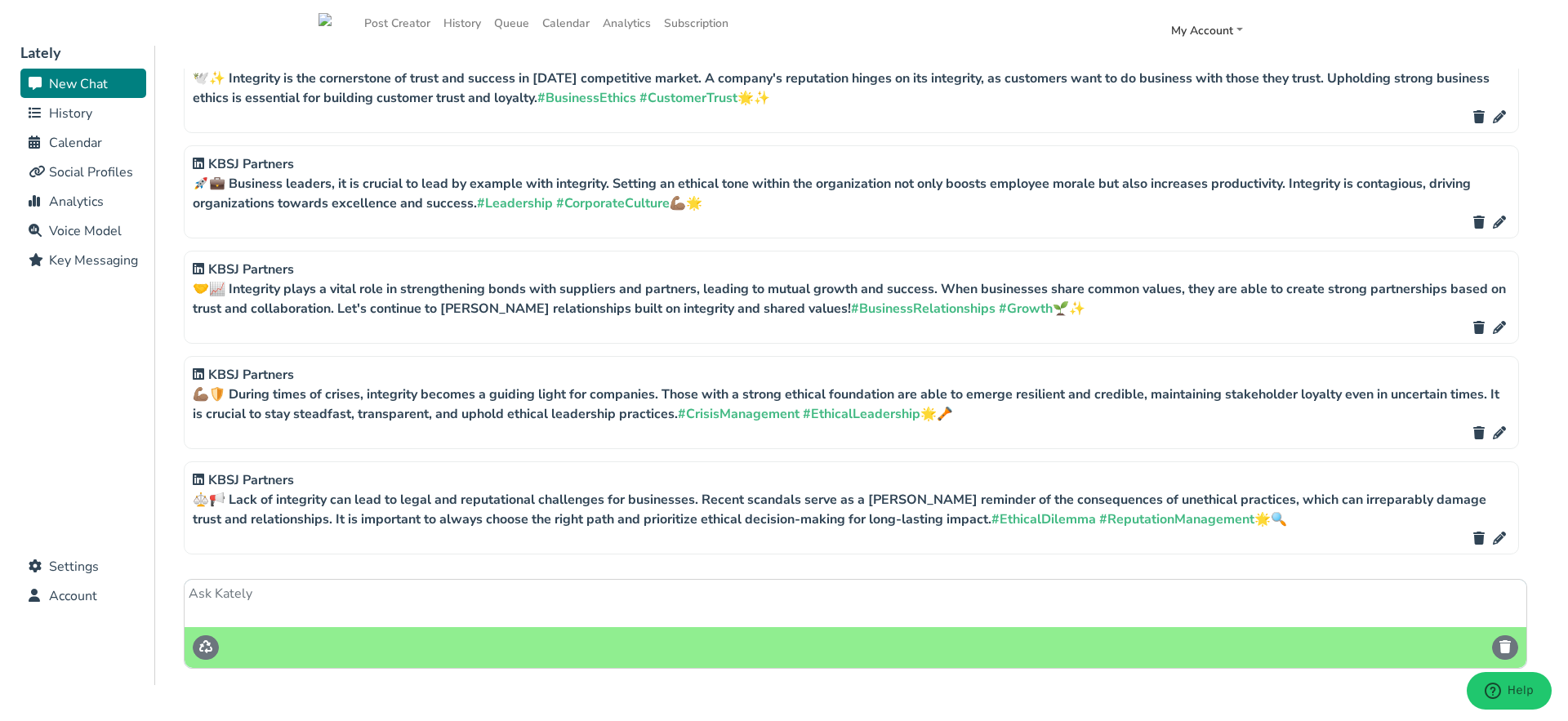 click at bounding box center (855, 603) 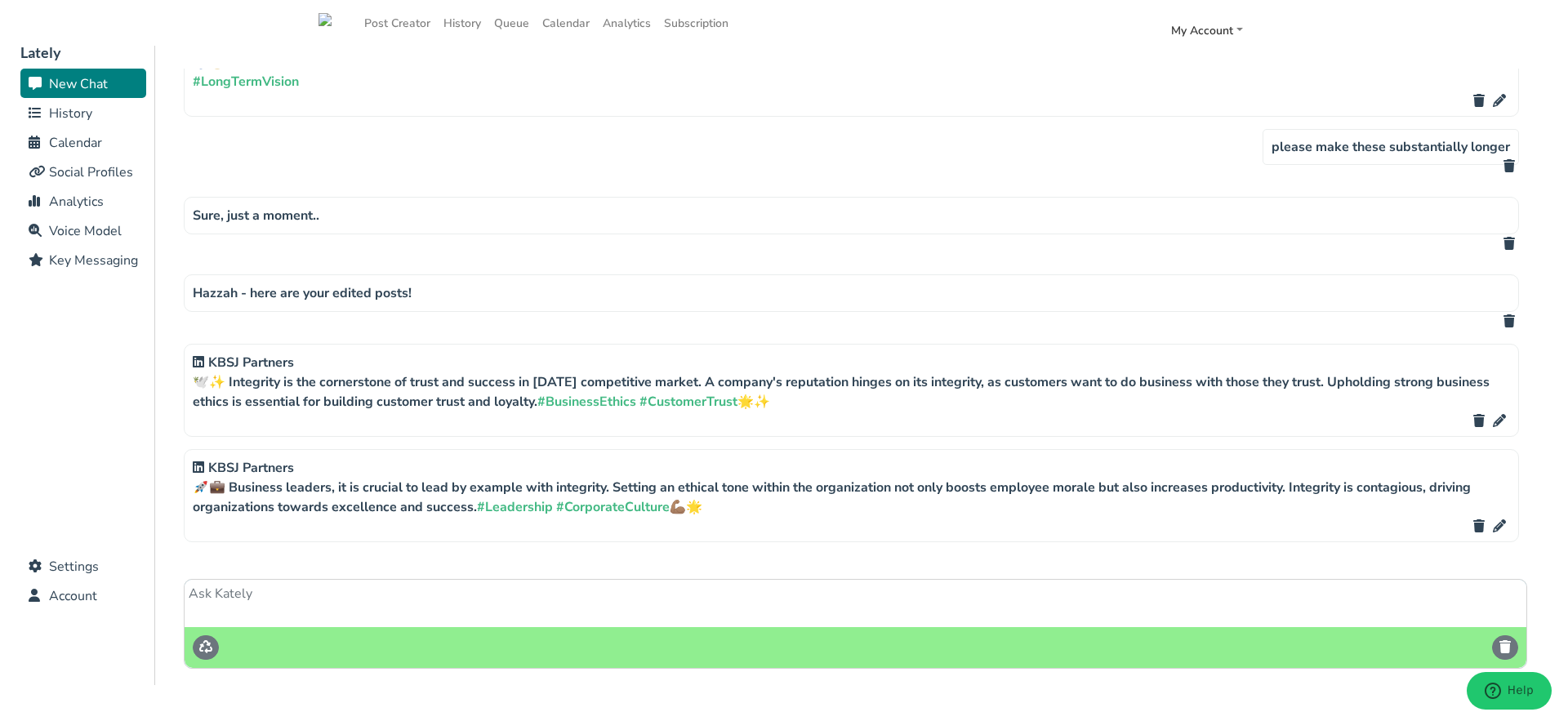 scroll, scrollTop: 1599, scrollLeft: 0, axis: vertical 